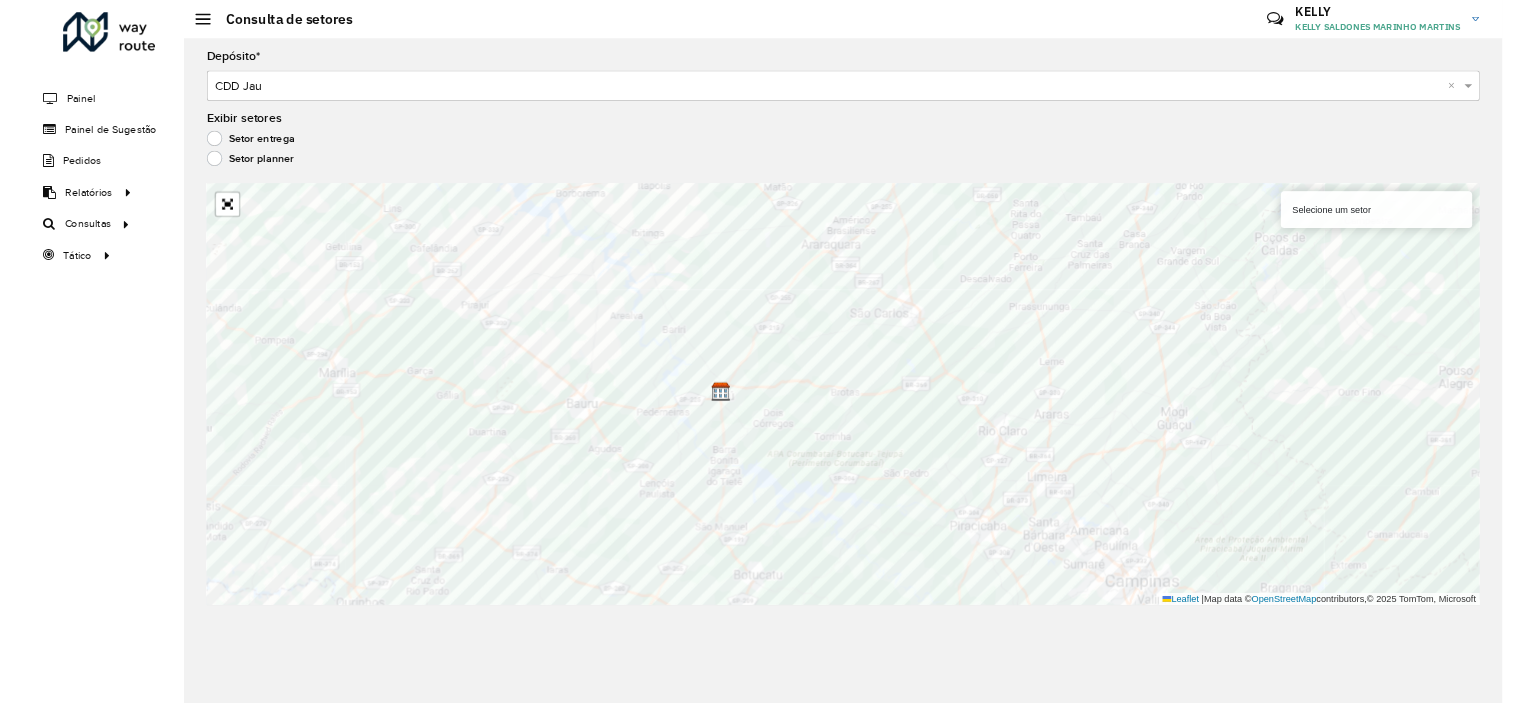 scroll, scrollTop: 0, scrollLeft: 0, axis: both 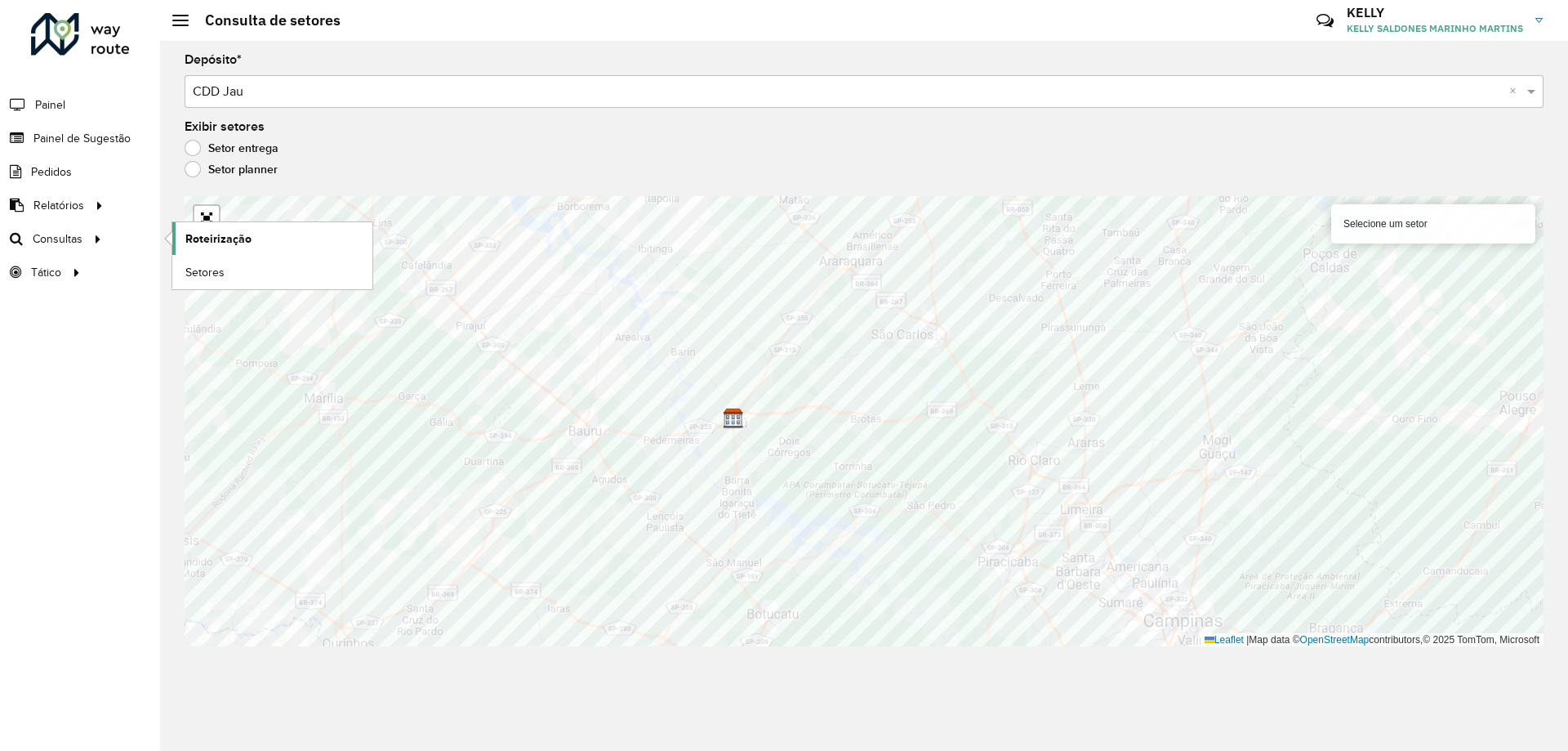 click on "Roteirização" 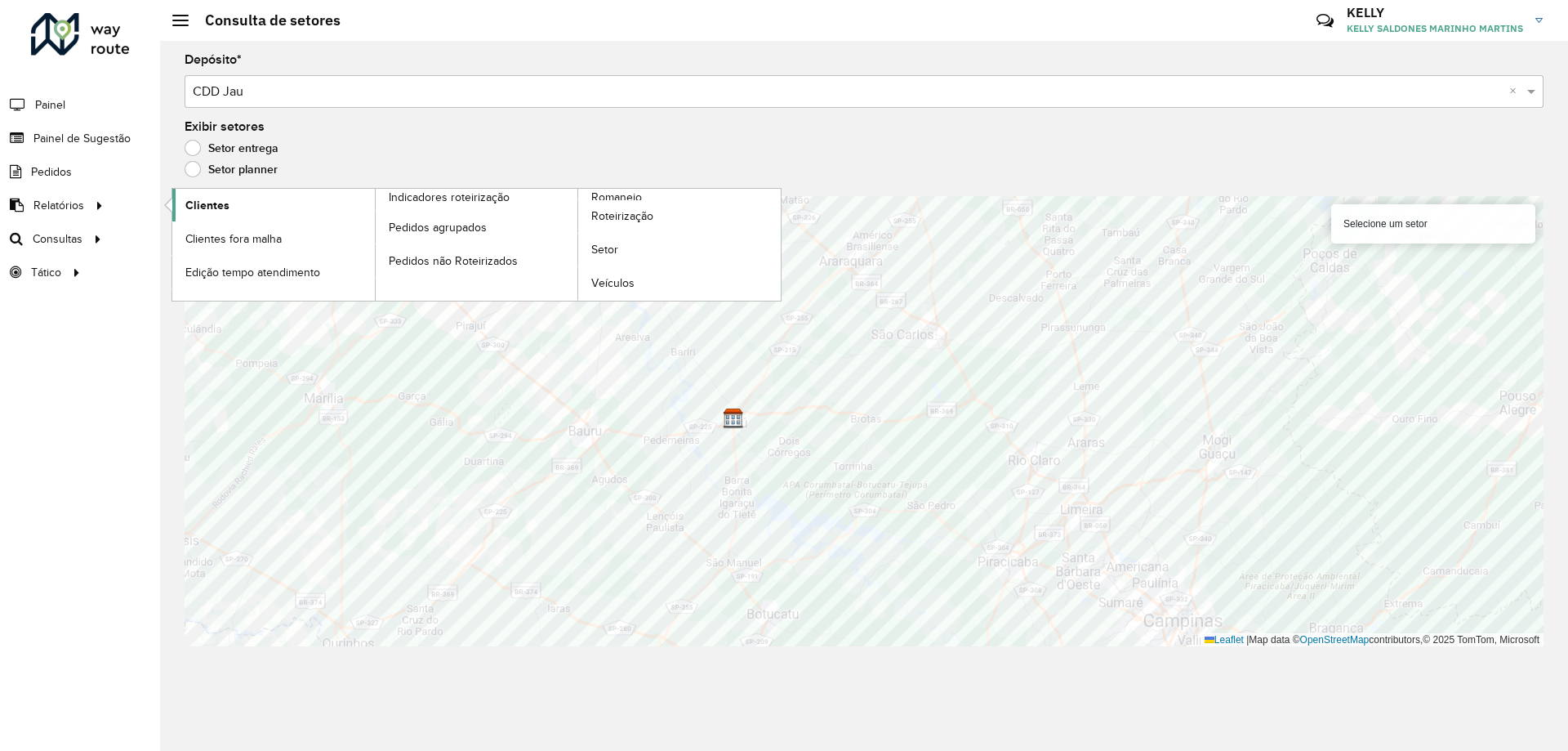 click on "Clientes" 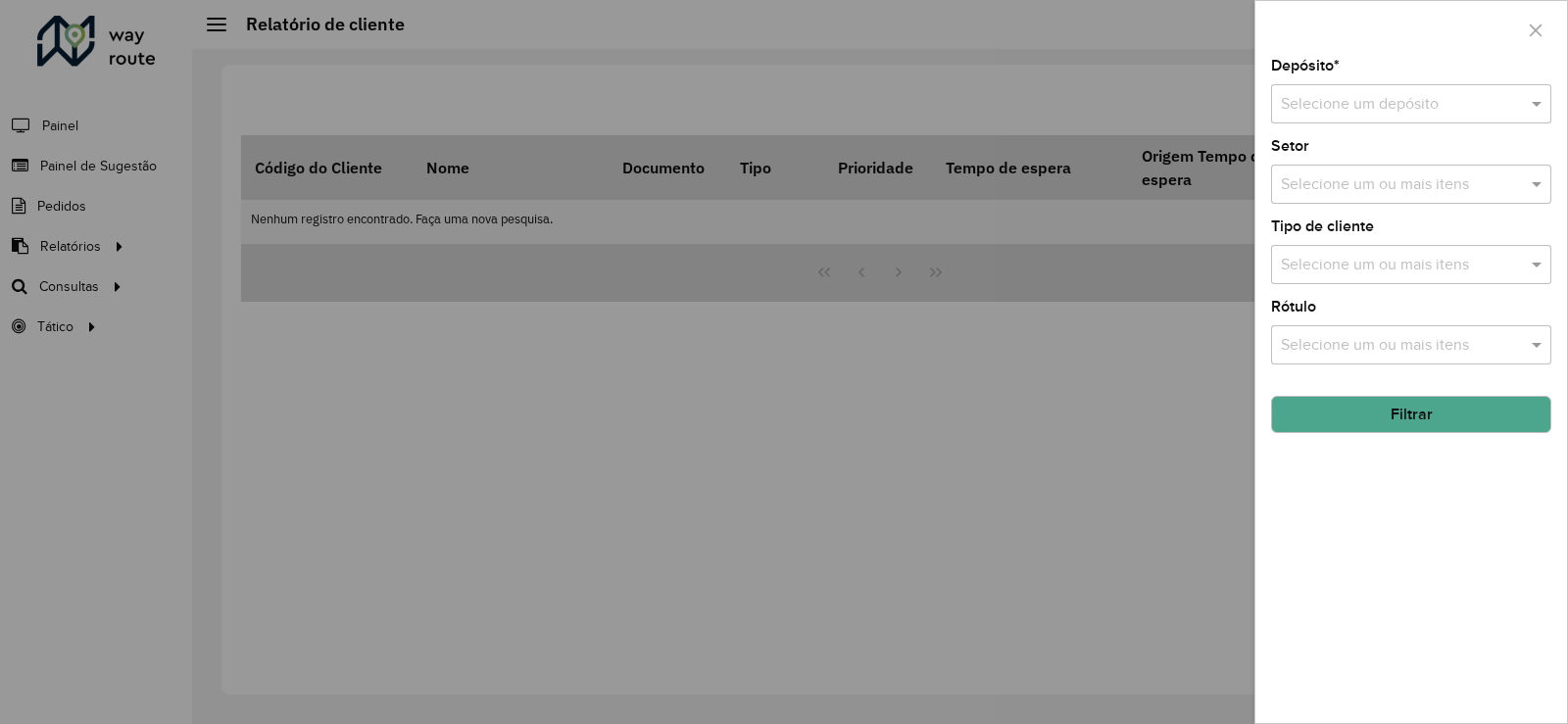 click on "Selecione um ou mais itens" at bounding box center (1411, 345) 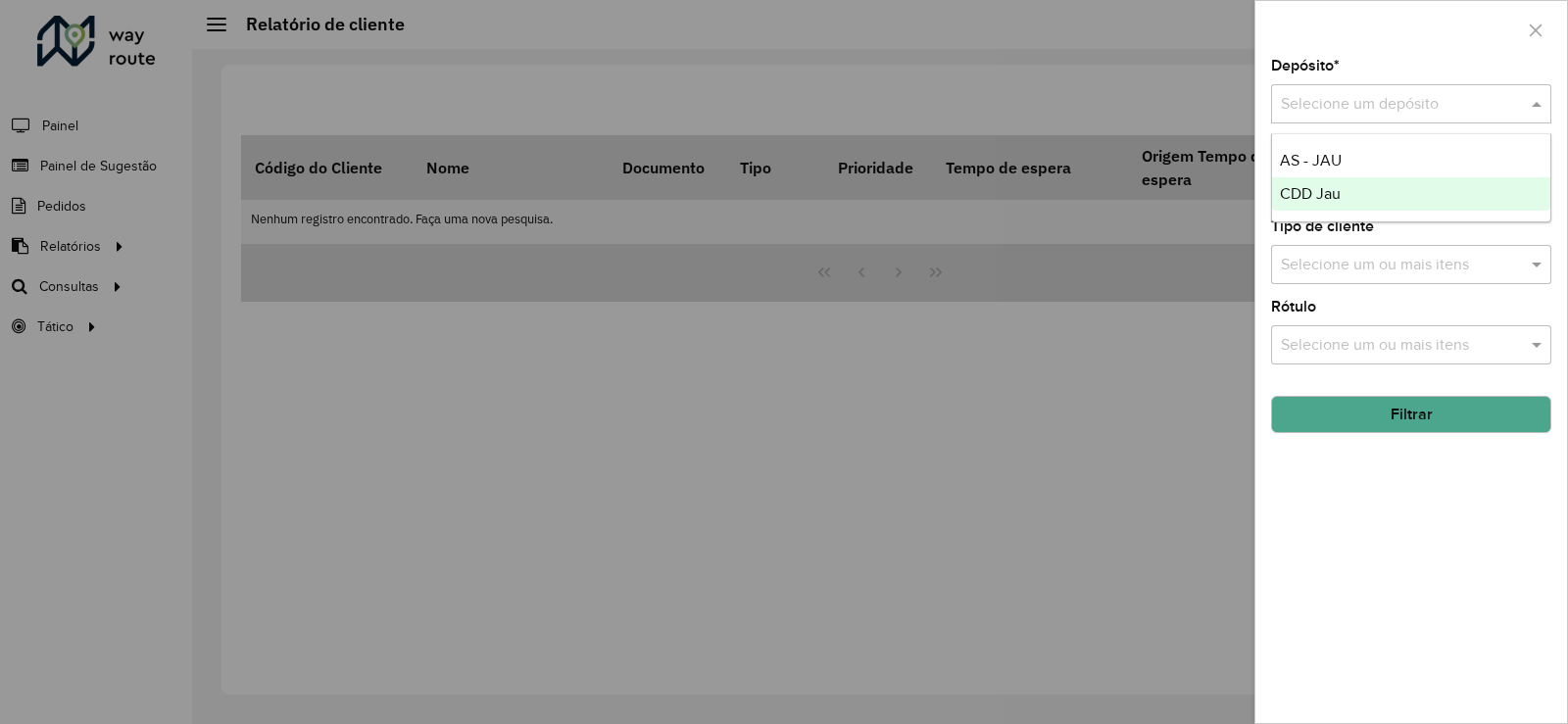 click on "CDD Jau" at bounding box center [1310, 193] 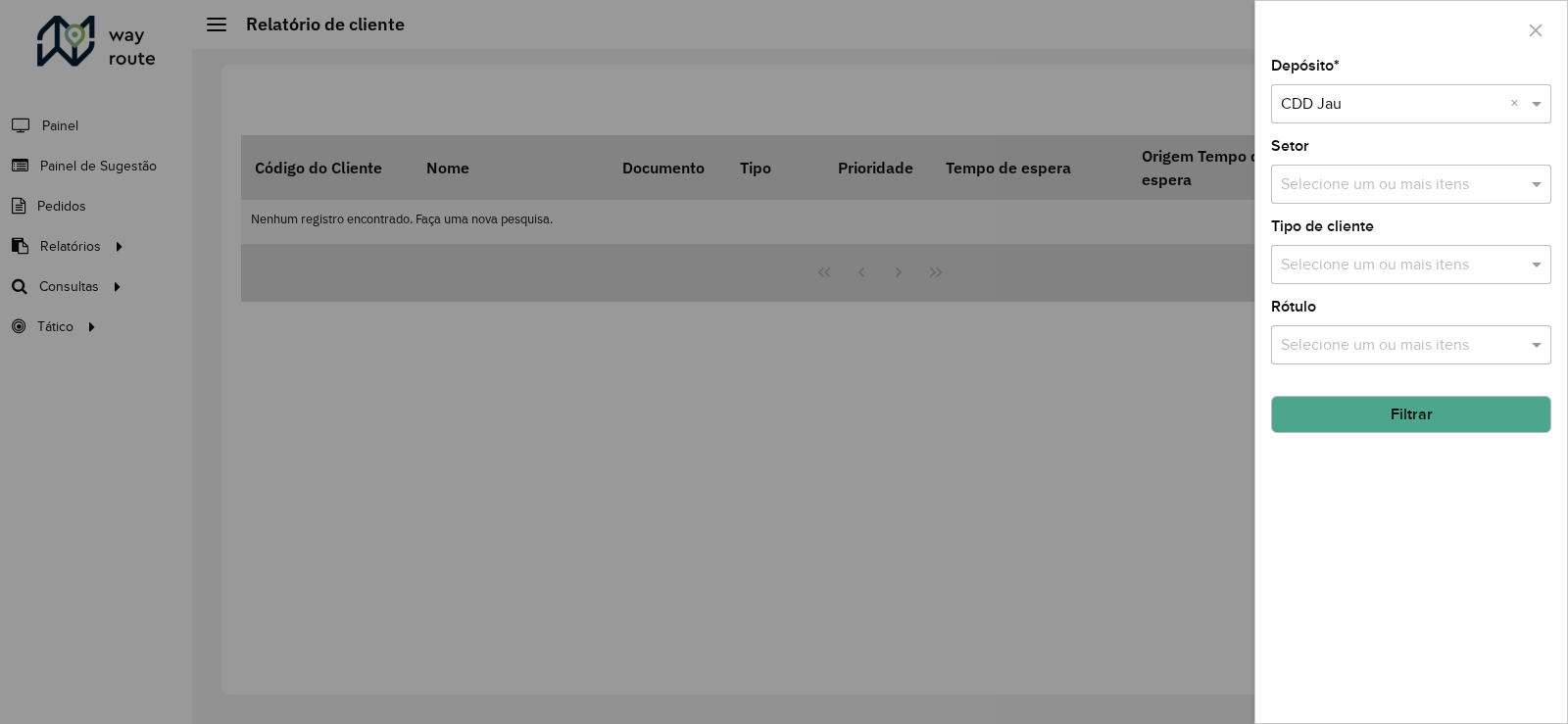 click at bounding box center (1401, 346) 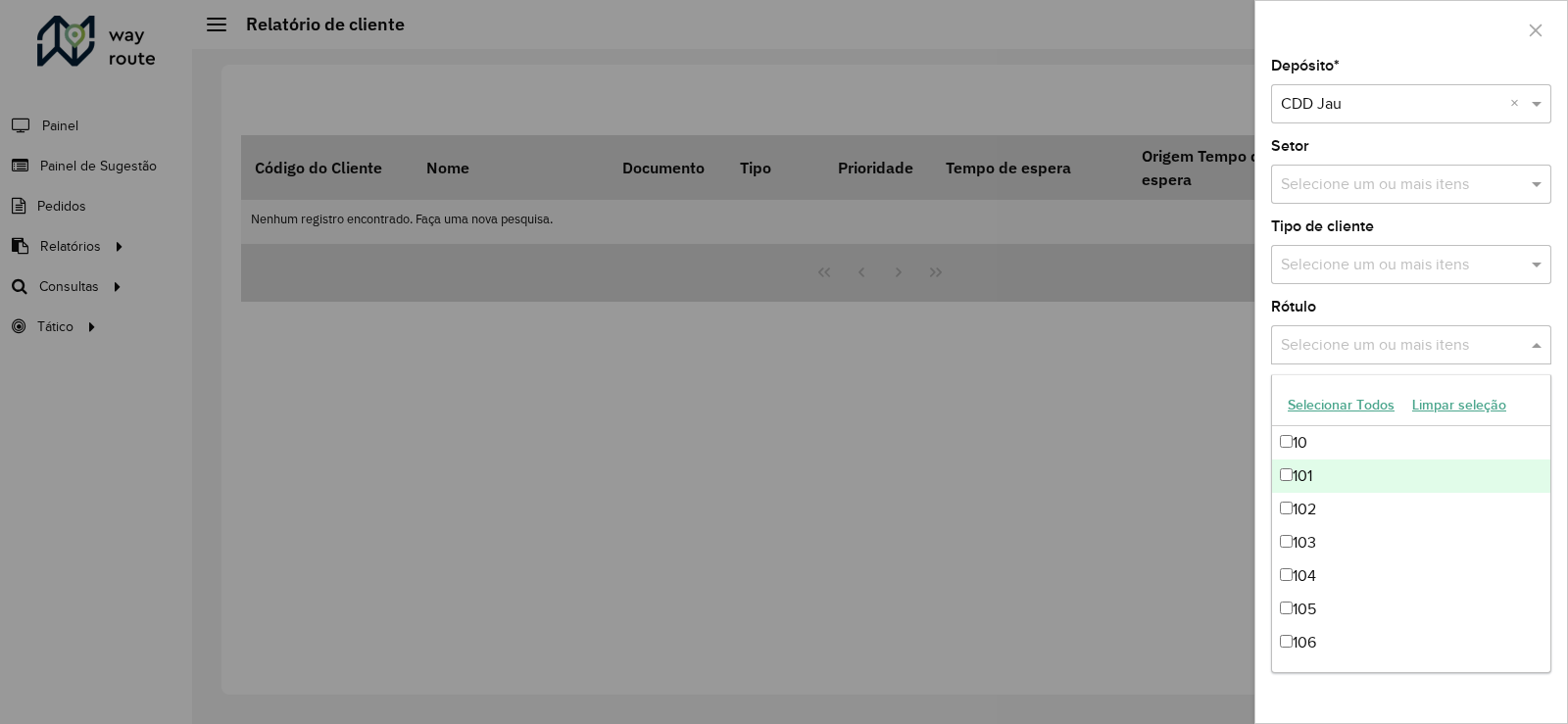 click at bounding box center (1401, 265) 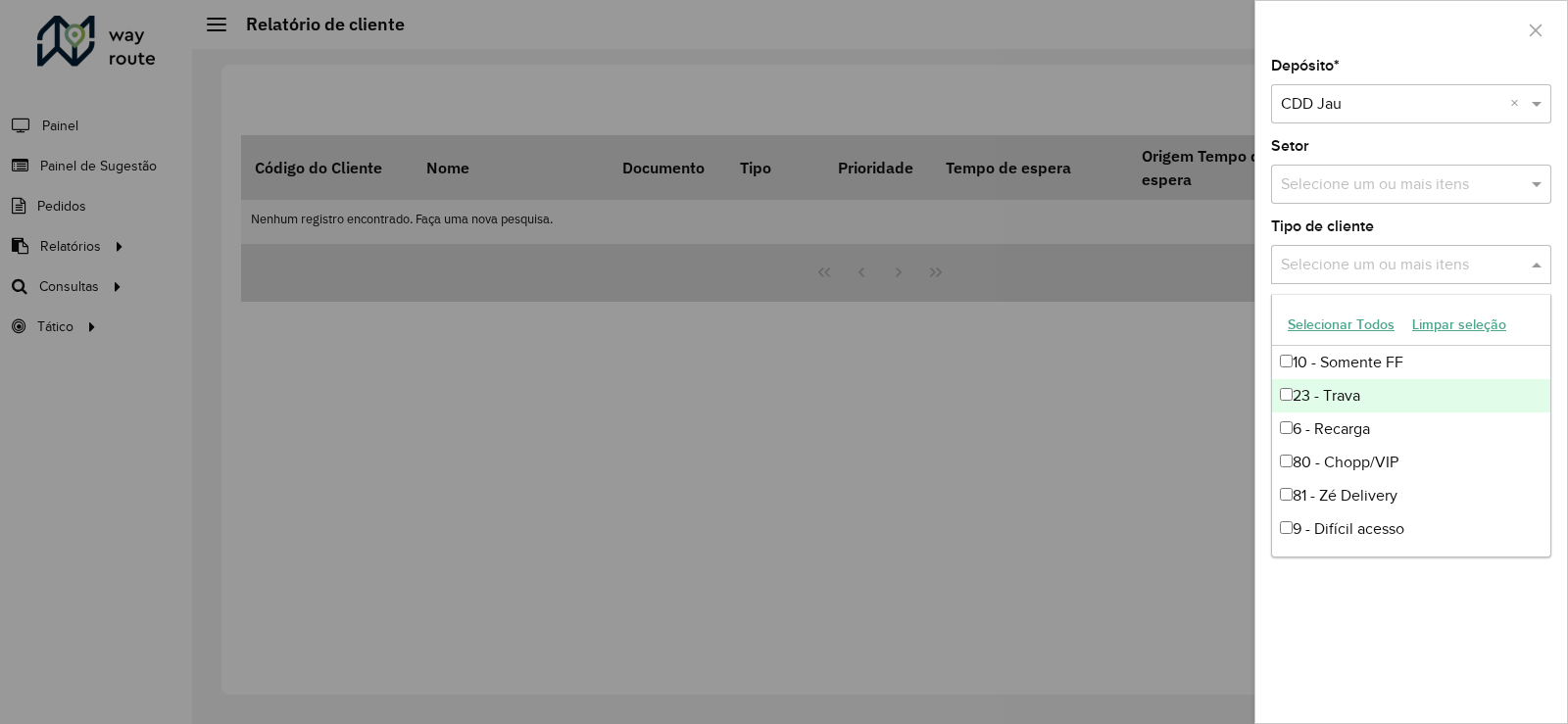 click on "23 - Trava" at bounding box center [1411, 396] 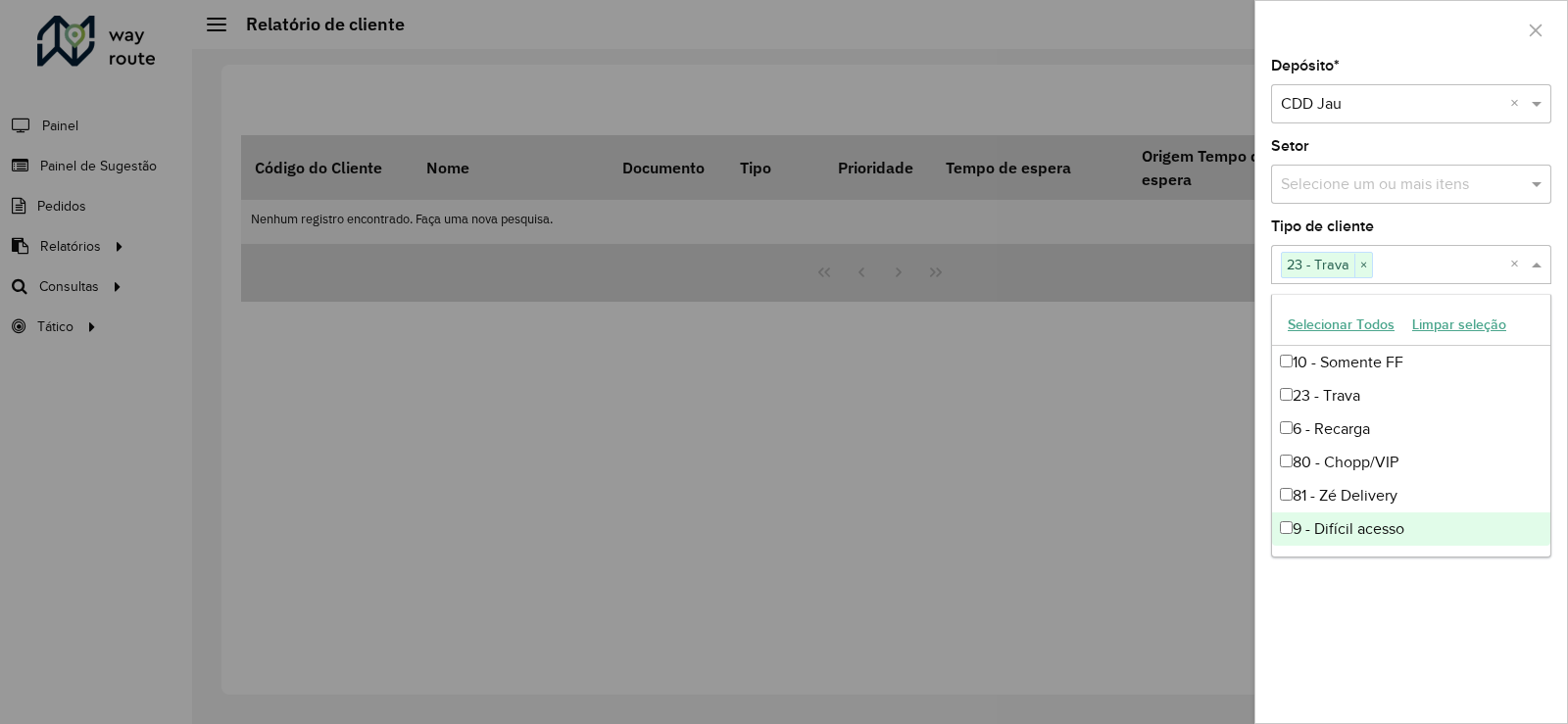 click on "Depósito  * Selecione um depósito × CDD Jau ×  Setor  Selecione um ou mais itens  Tipo de cliente  Selecione um ou mais itens 23 - Trava × ×  Rótulo  Selecione um ou mais itens Filtrar" 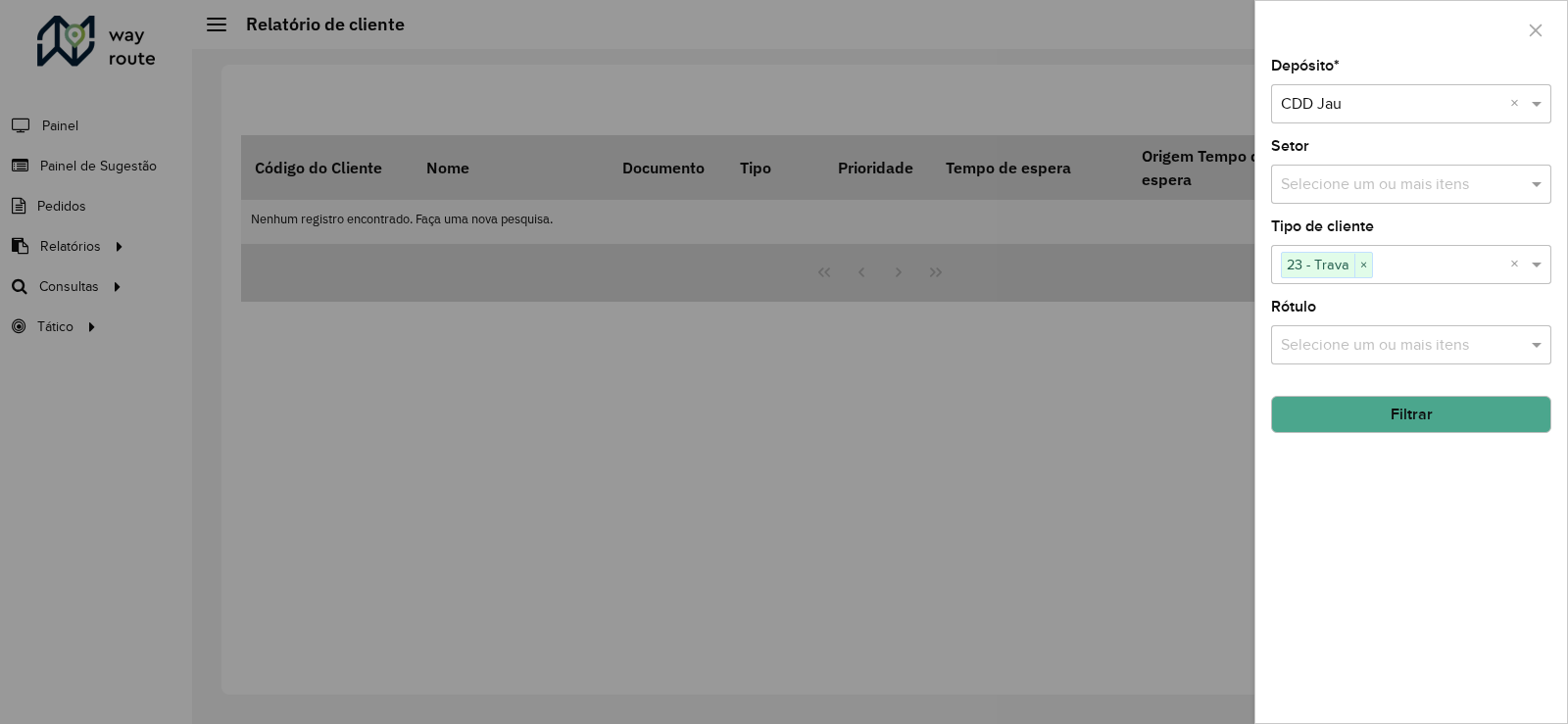click on "Depósito  * Selecione um depósito × CDD Jau ×  Setor  Selecione um ou mais itens  Tipo de cliente  Selecione um ou mais itens 23 - Trava × ×  Rótulo  Selecione um ou mais itens Filtrar" 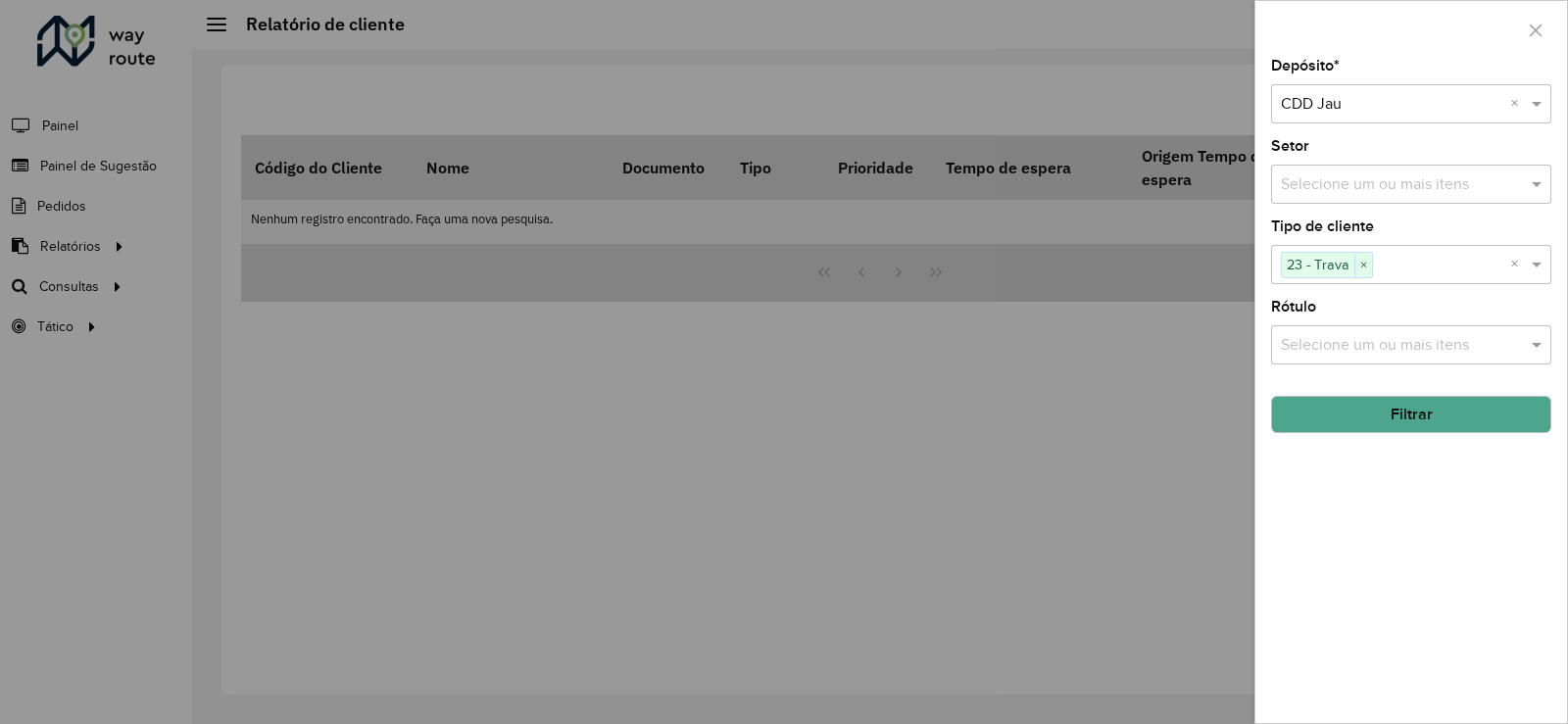 click on "Filtrar" 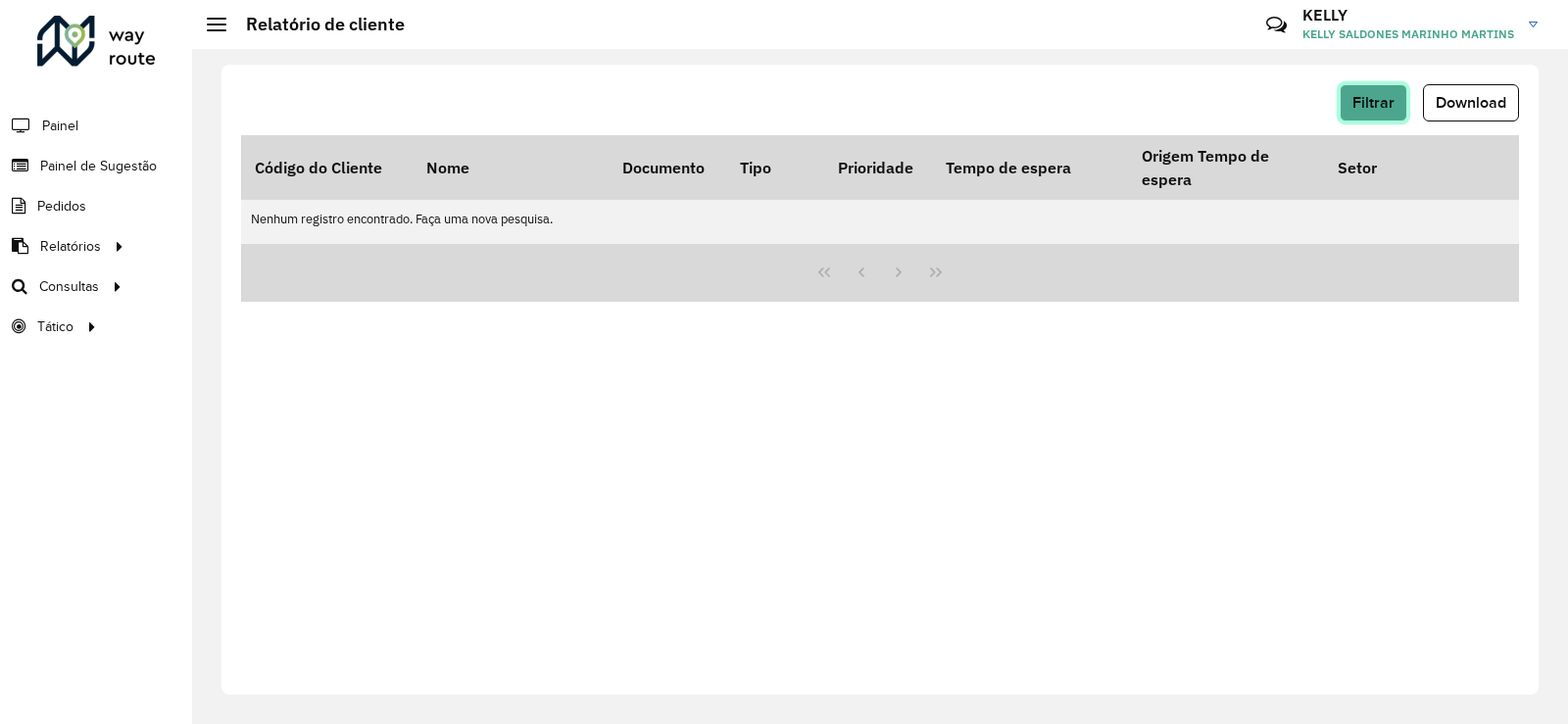 click on "Filtrar" 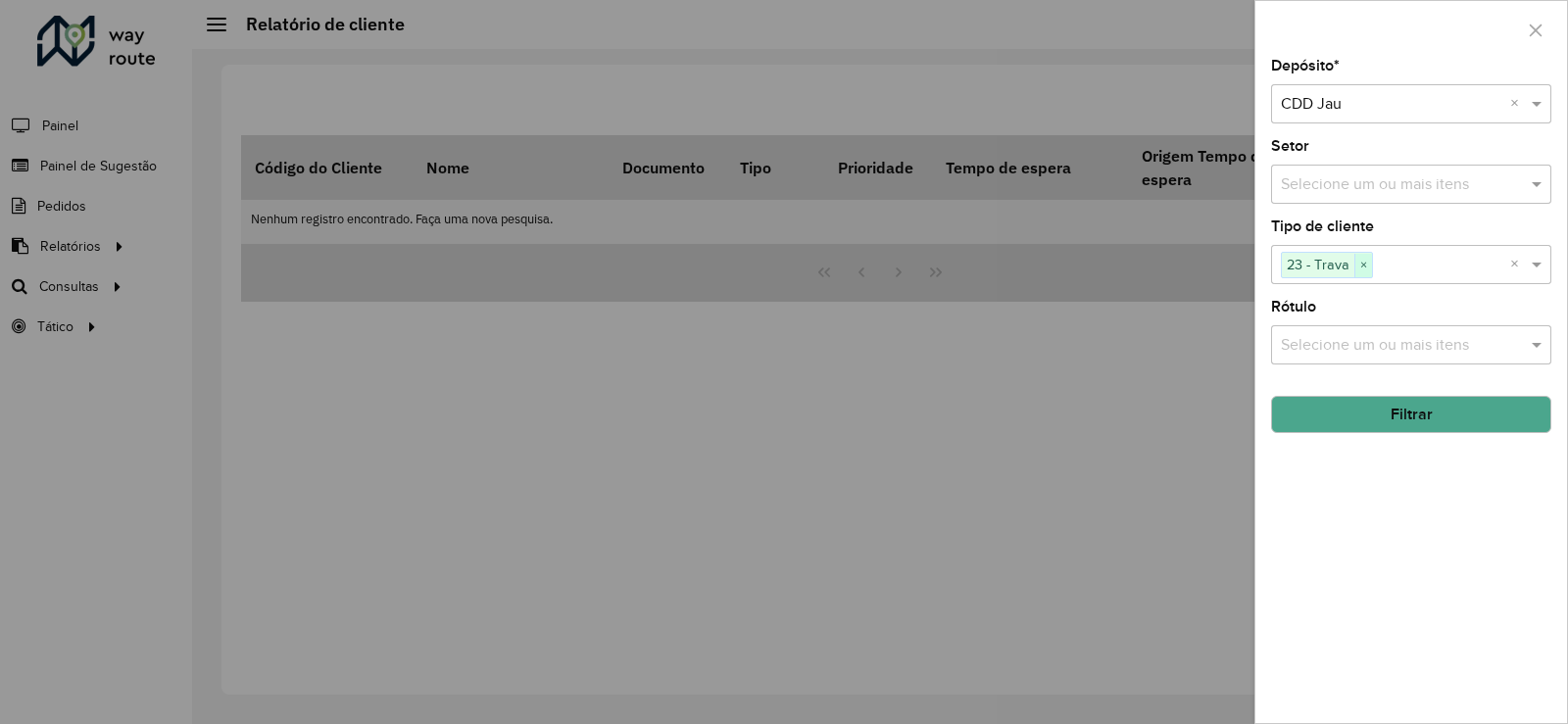 click on "×" at bounding box center [1363, 265] 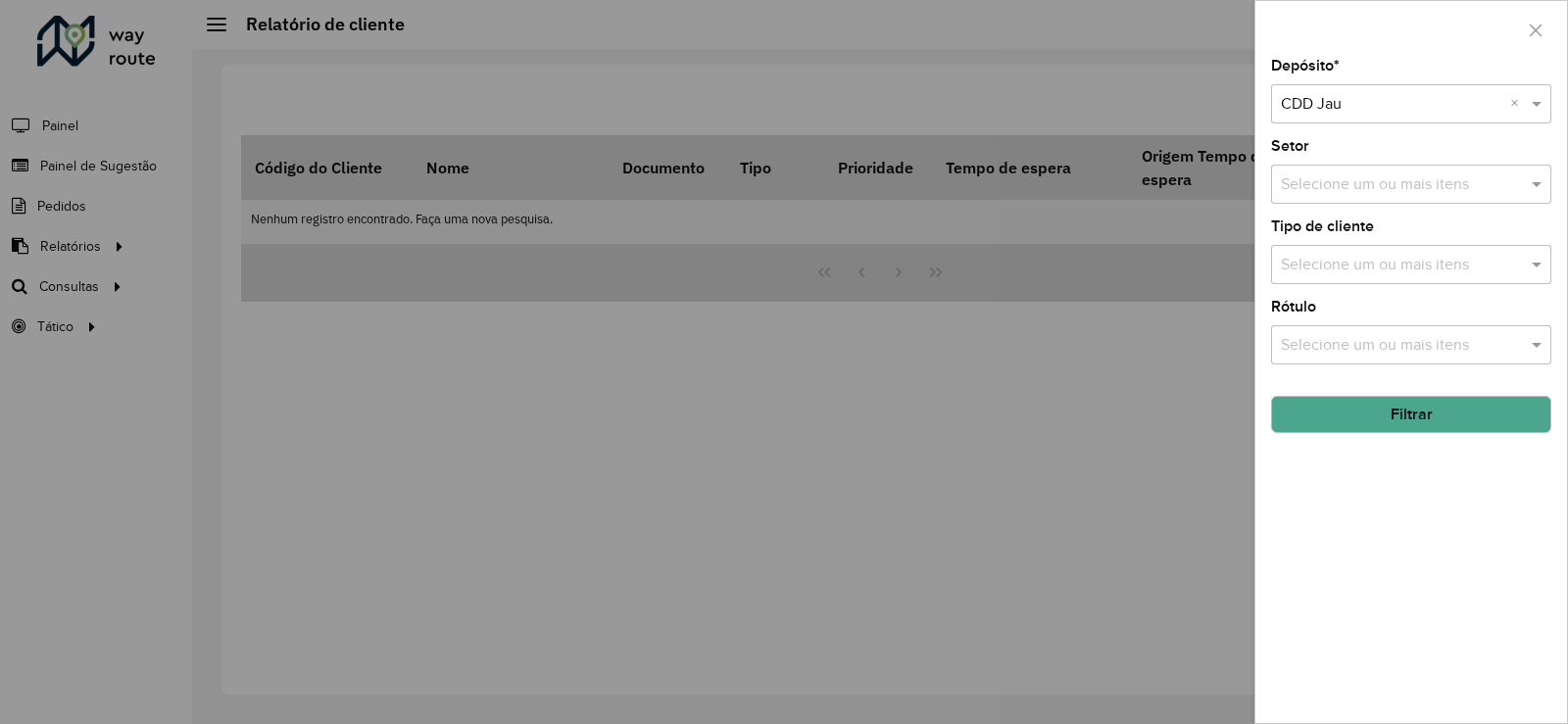 click at bounding box center (1401, 265) 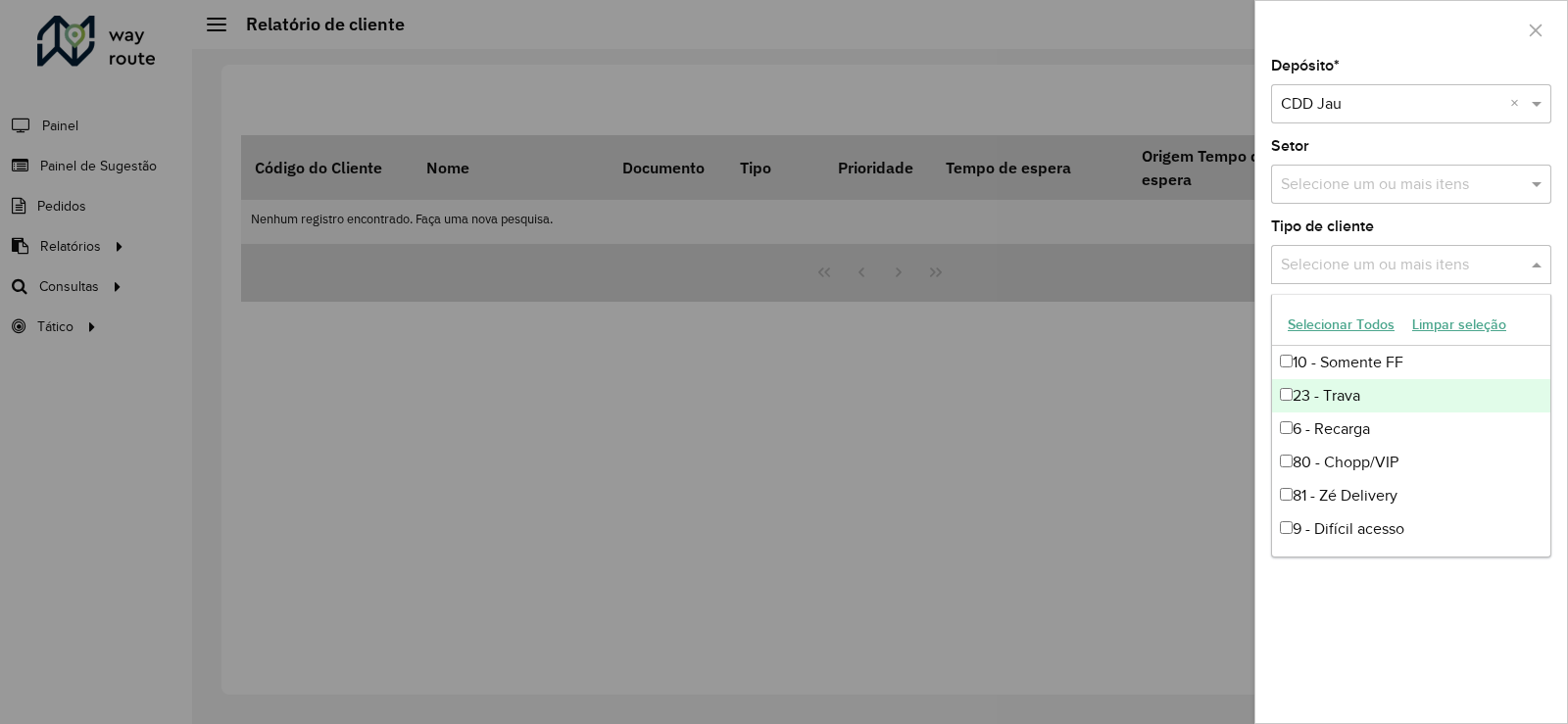 click on "23 - Trava" at bounding box center (1411, 396) 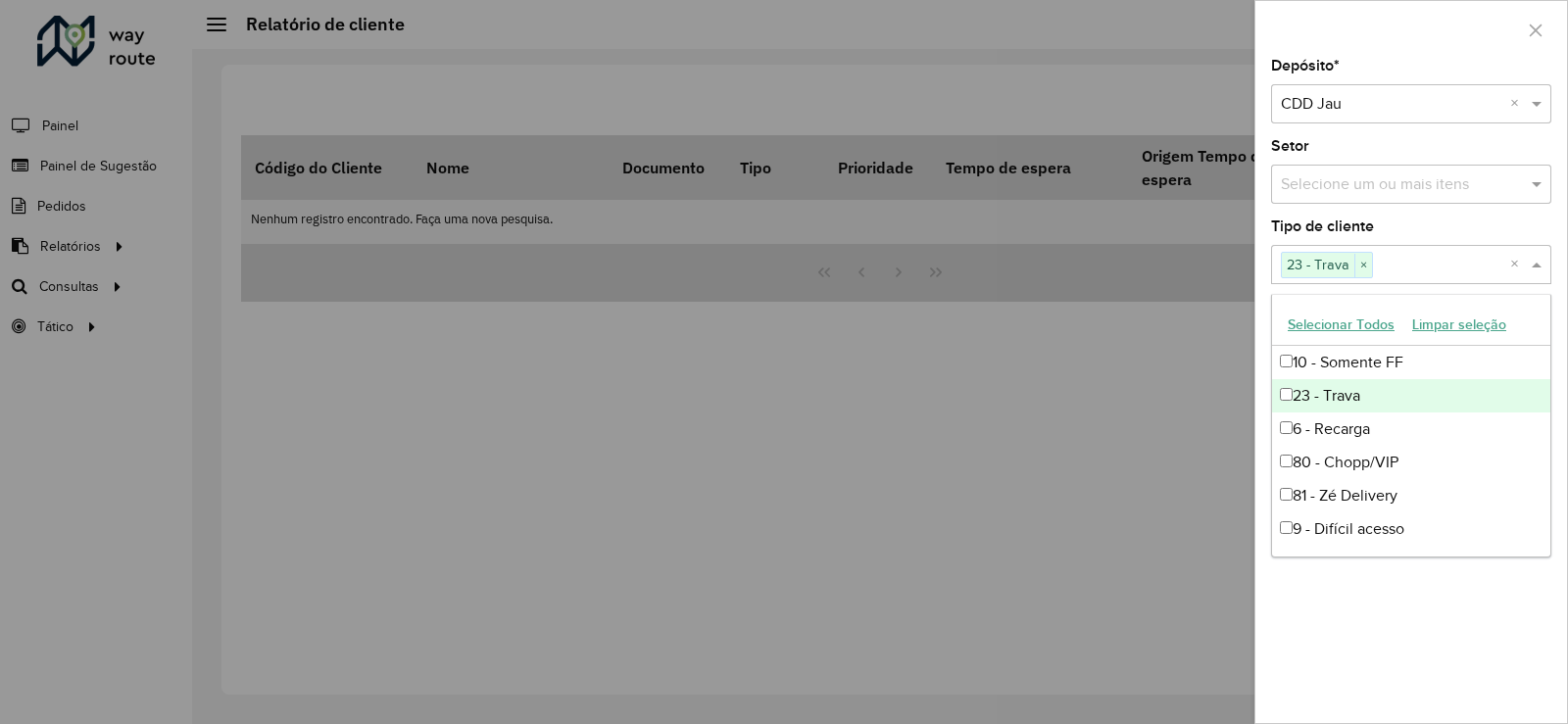 click at bounding box center [784, 362] 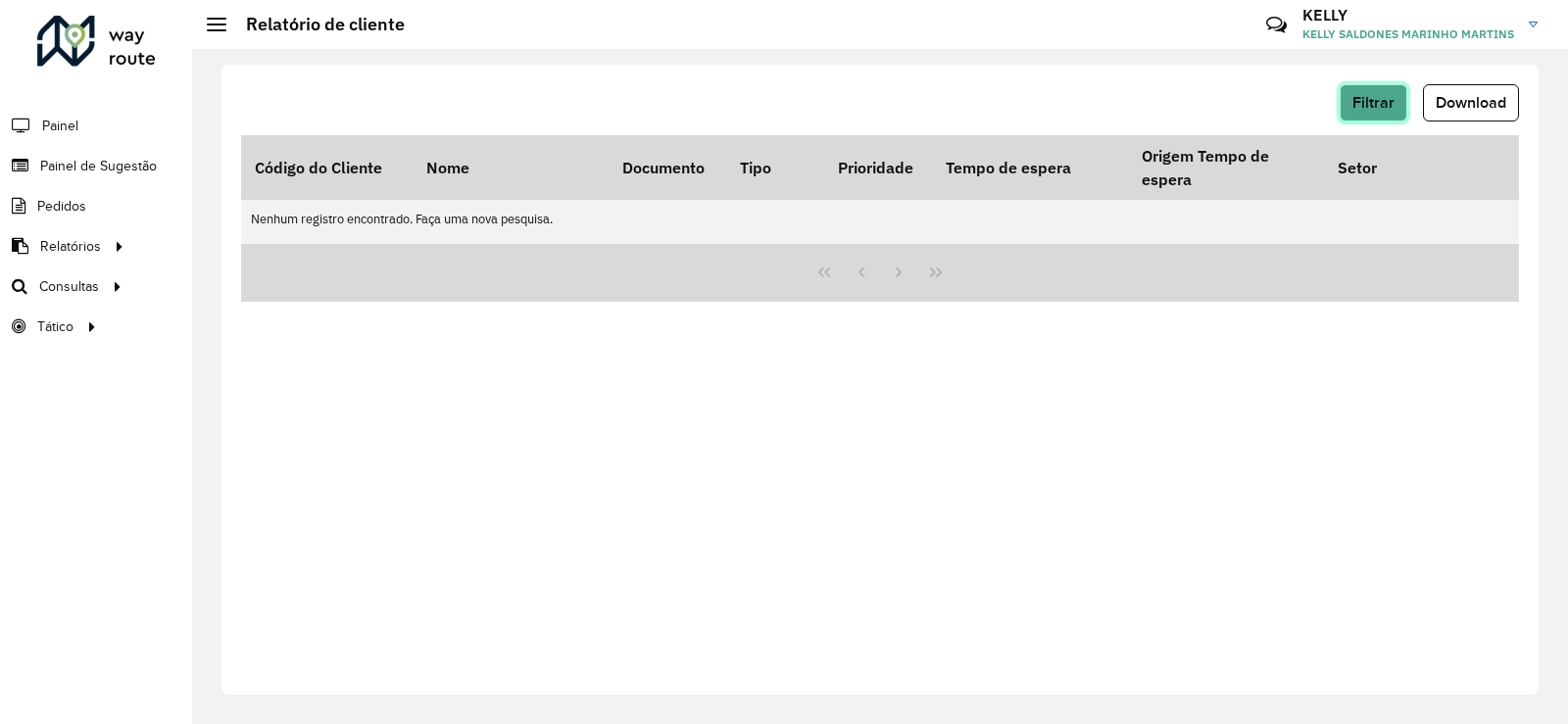 click on "Filtrar" 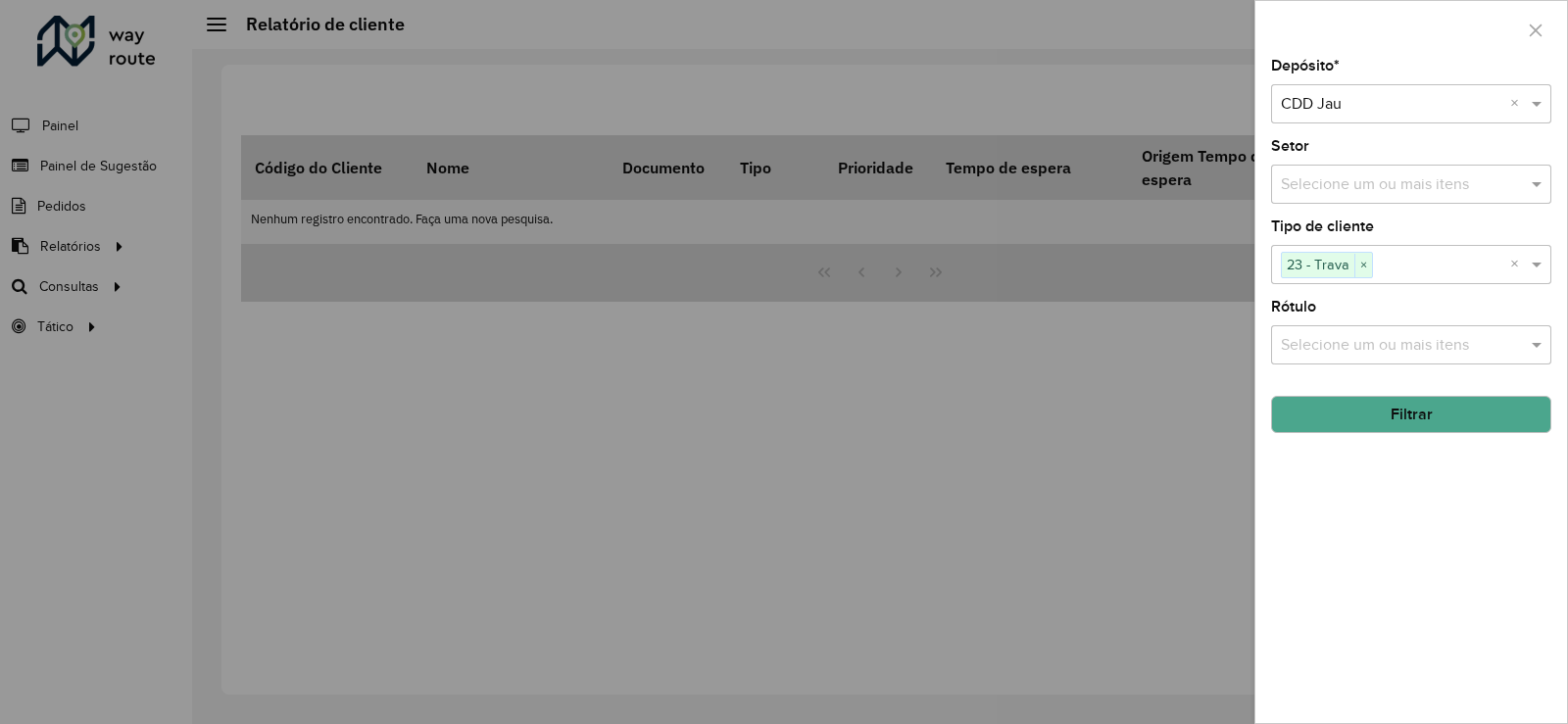 click on "Filtrar" 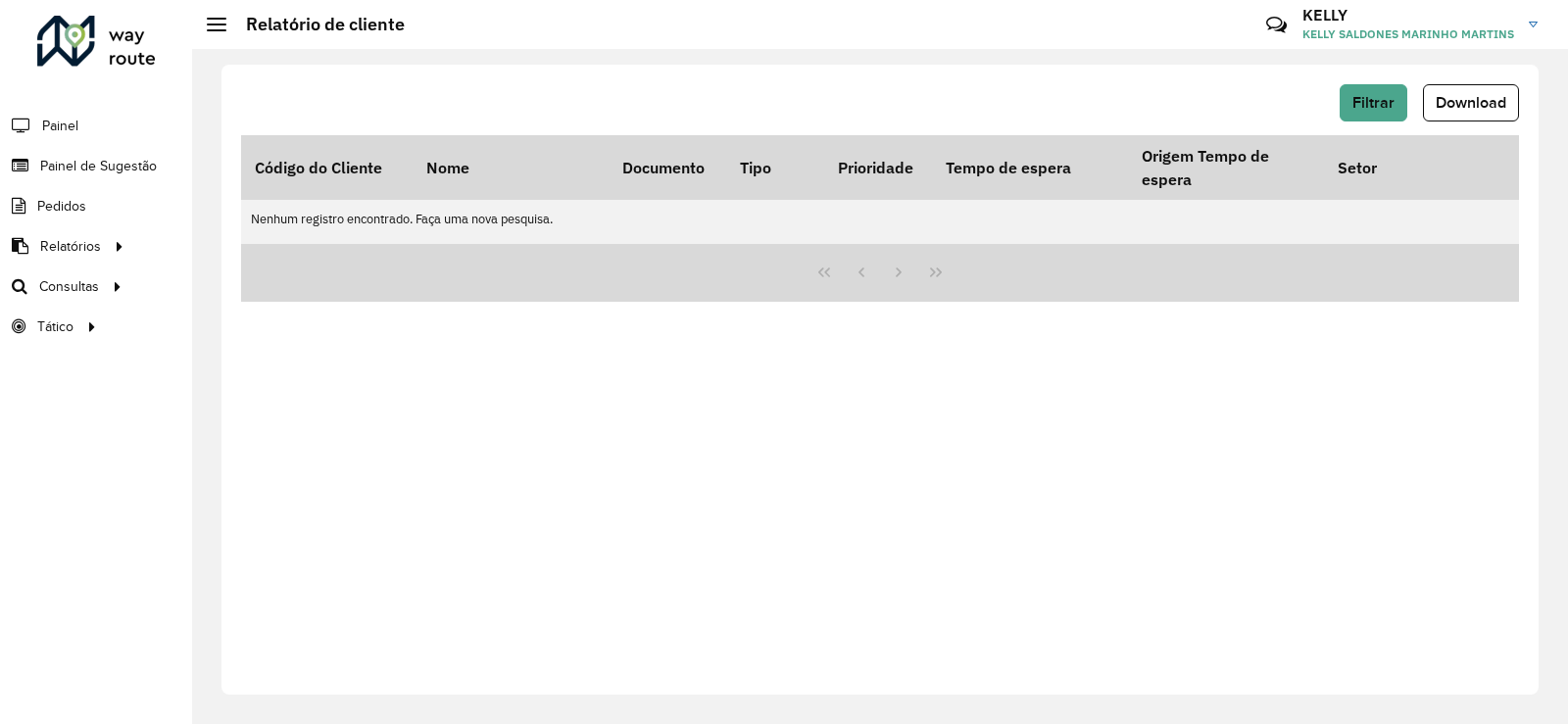 click on "Filtrar   Download   Código do Cliente   Nome   Documento   Tipo   Prioridade   Tempo de espera   Origem Tempo de espera  Setor Endereço Cidade Estado Latitude Longitude  Início Janela   Fim Janela  Inativo Tempo espera lacrado  Coordenada lacrada  Rótulo Observação Data última compra  Data penúltima compra  Macro região Setor Planner  Veículos exclusivos   Tipos de veículos exclusivos   Grupos de rota exclusiva   Prioridade tipo cliente  Nenhum registro encontrado. Faça uma nova pesquisa." 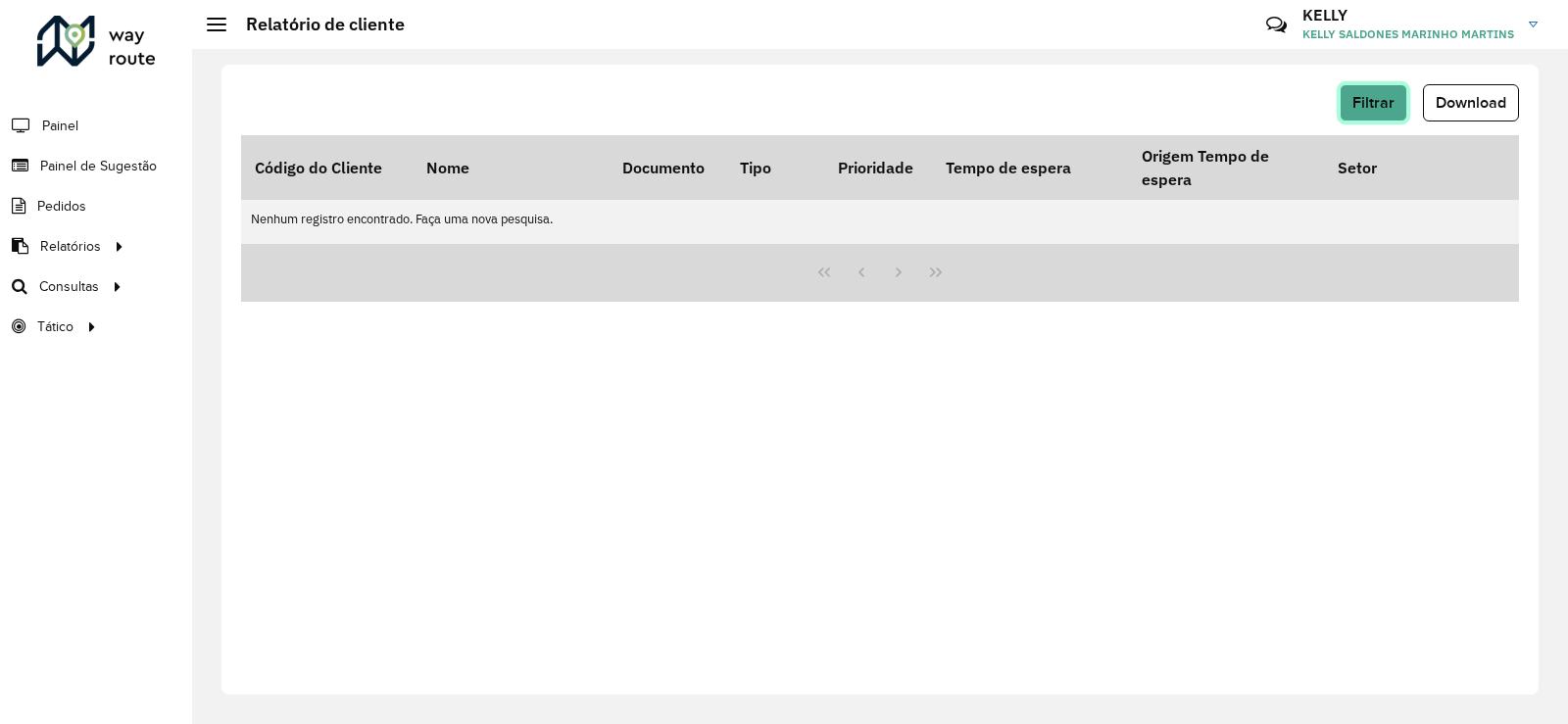 click on "Filtrar" 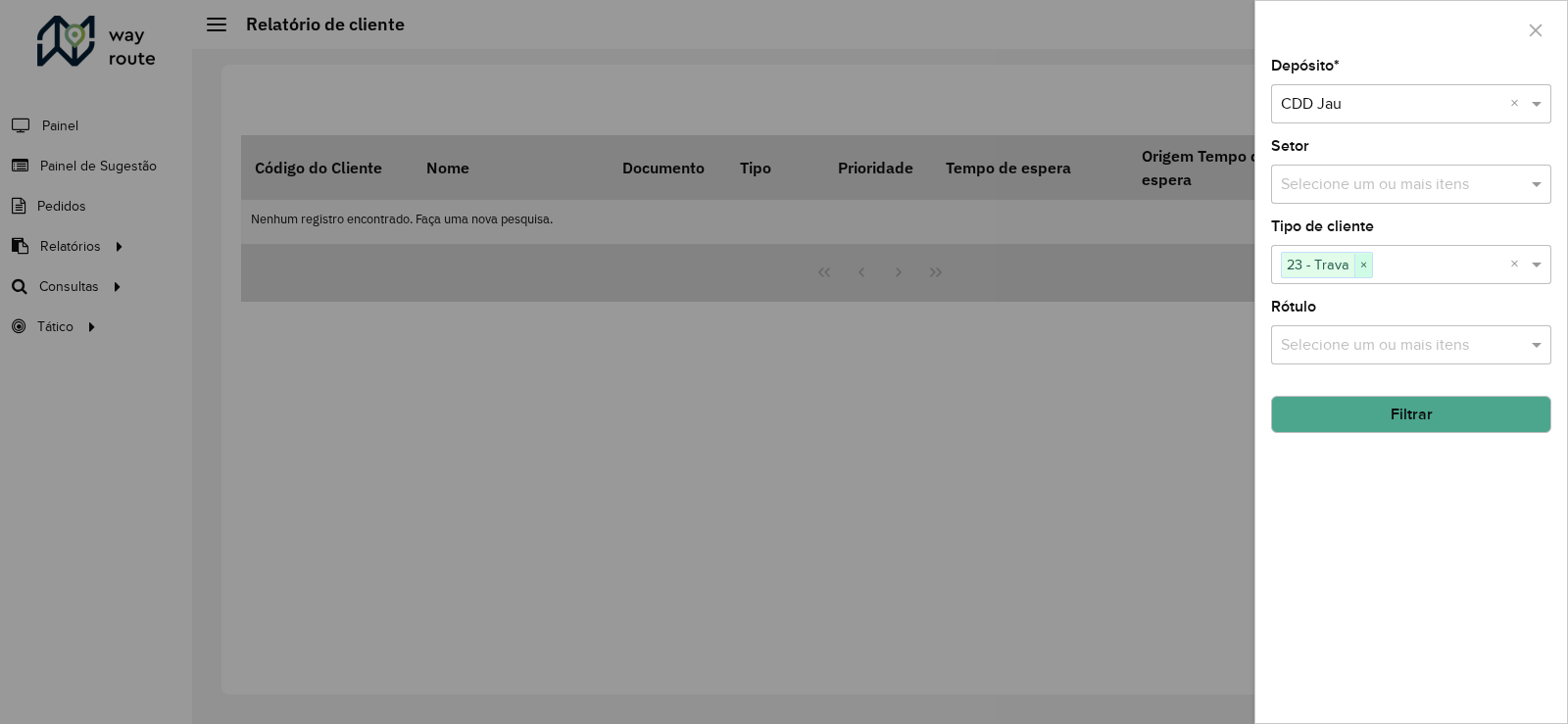 click on "×" at bounding box center (1363, 265) 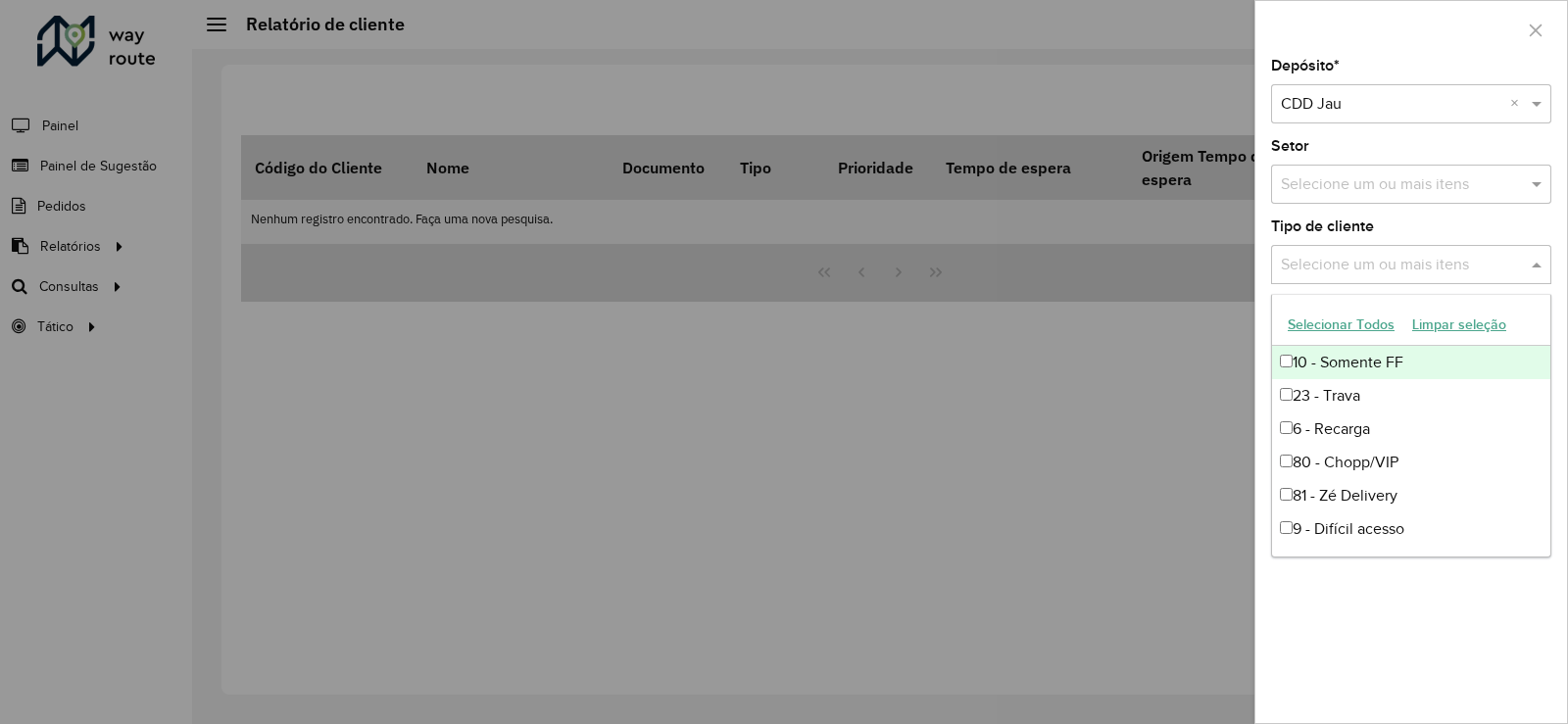 click at bounding box center [1401, 265] 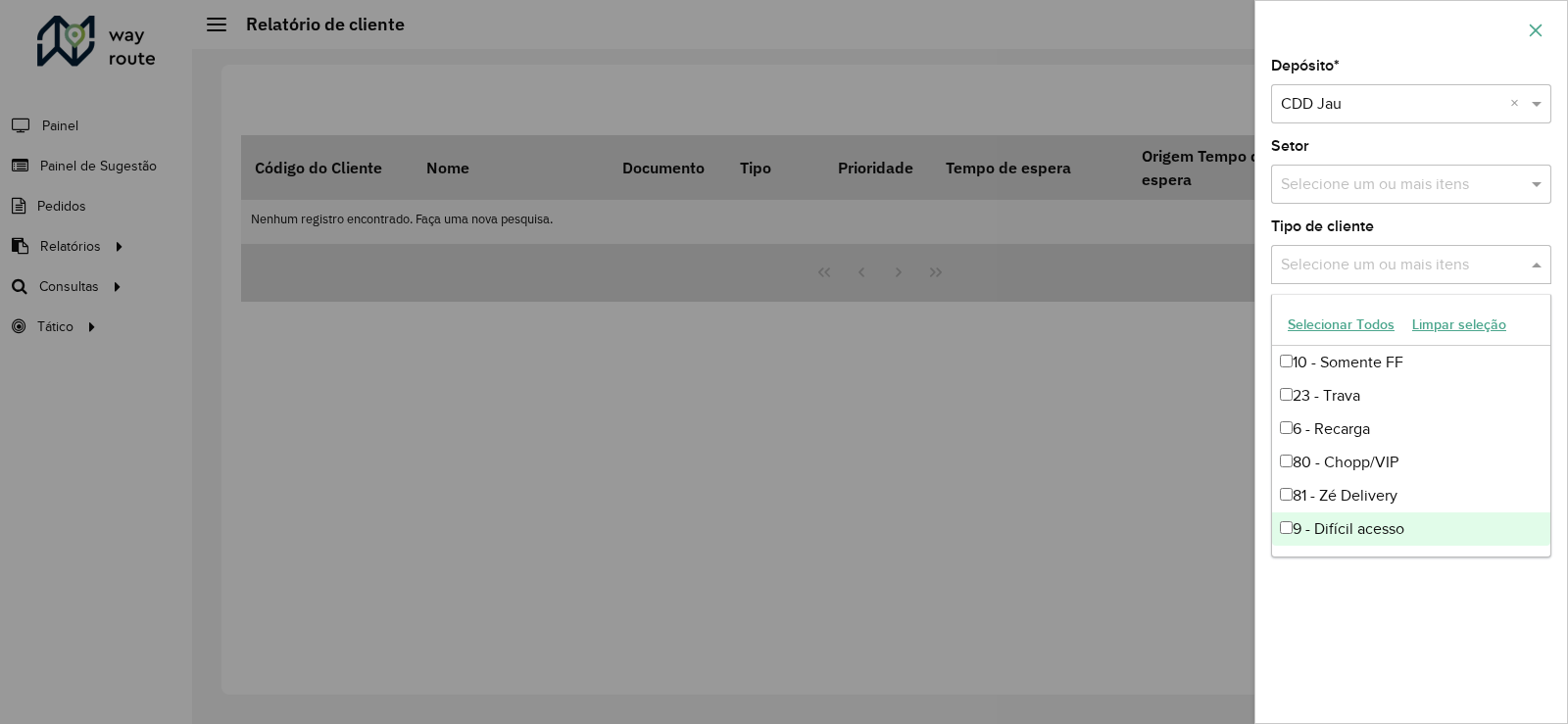 click 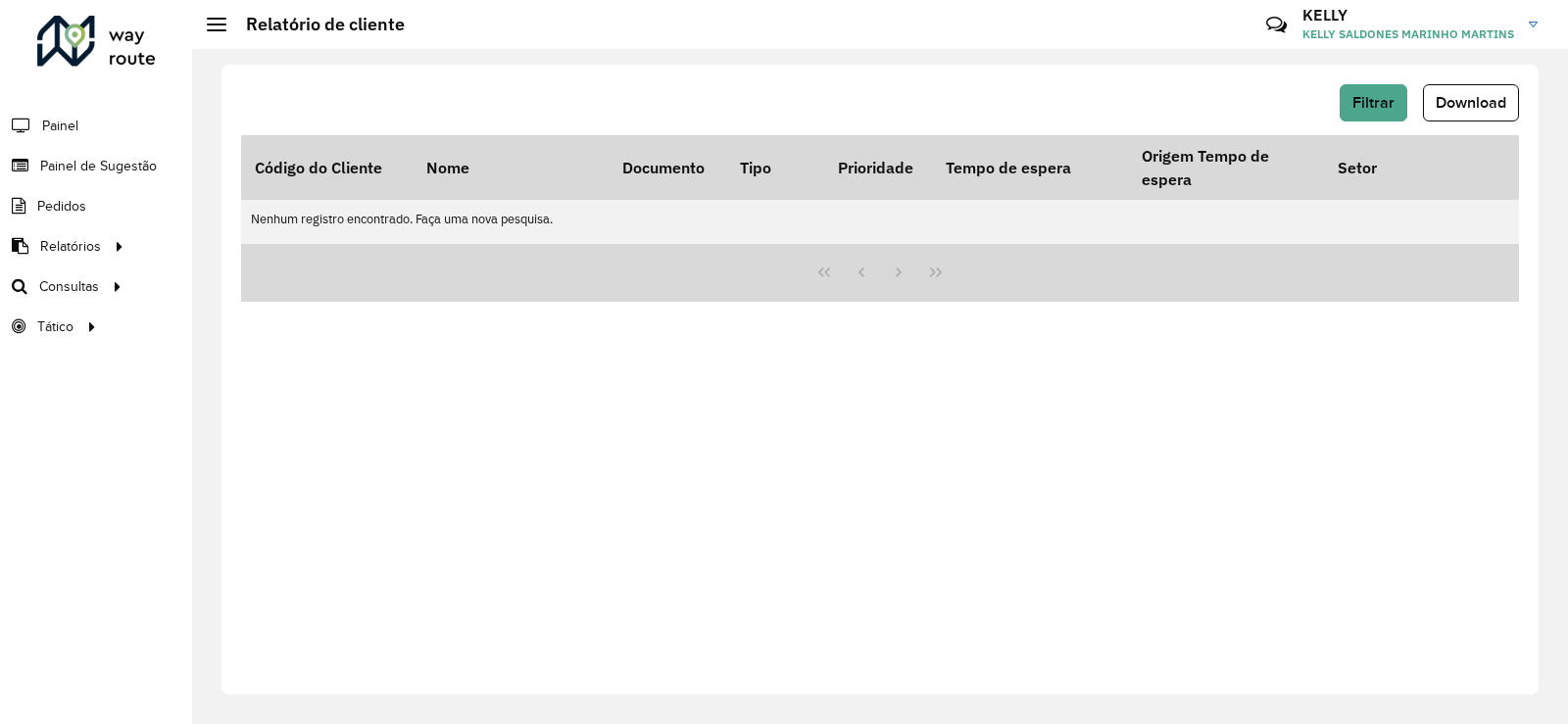 click on "Filtrar   Download   Código do Cliente   Nome   Documento   Tipo   Prioridade   Tempo de espera   Origem Tempo de espera  Setor Endereço Cidade Estado Latitude Longitude  Início Janela   Fim Janela  Inativo Tempo espera lacrado  Coordenada lacrada  Rótulo Observação Data última compra  Data penúltima compra  Macro região Setor Planner  Veículos exclusivos   Tipos de veículos exclusivos   Grupos de rota exclusiva   Prioridade tipo cliente  Nenhum registro encontrado. Faça uma nova pesquisa." 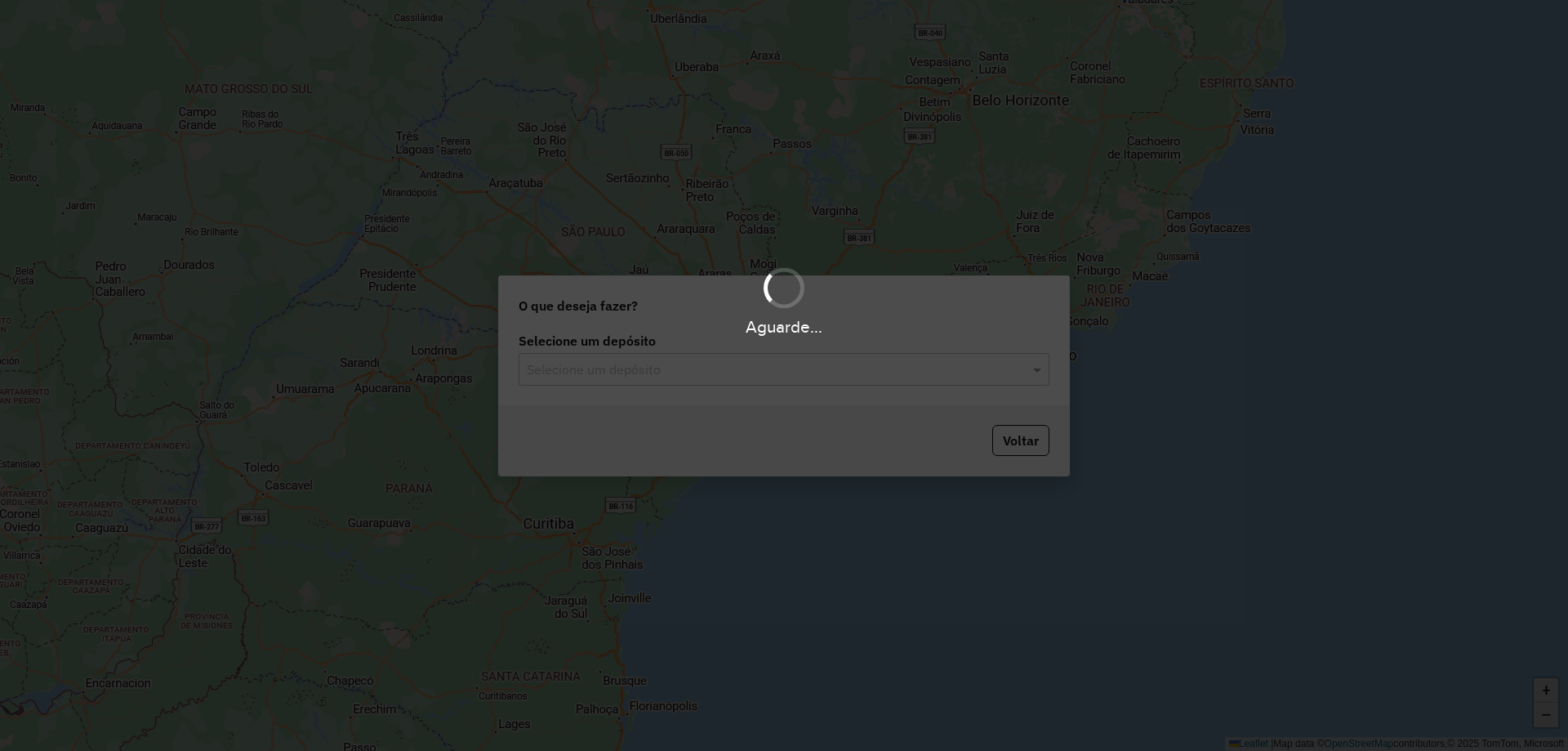 scroll, scrollTop: 0, scrollLeft: 0, axis: both 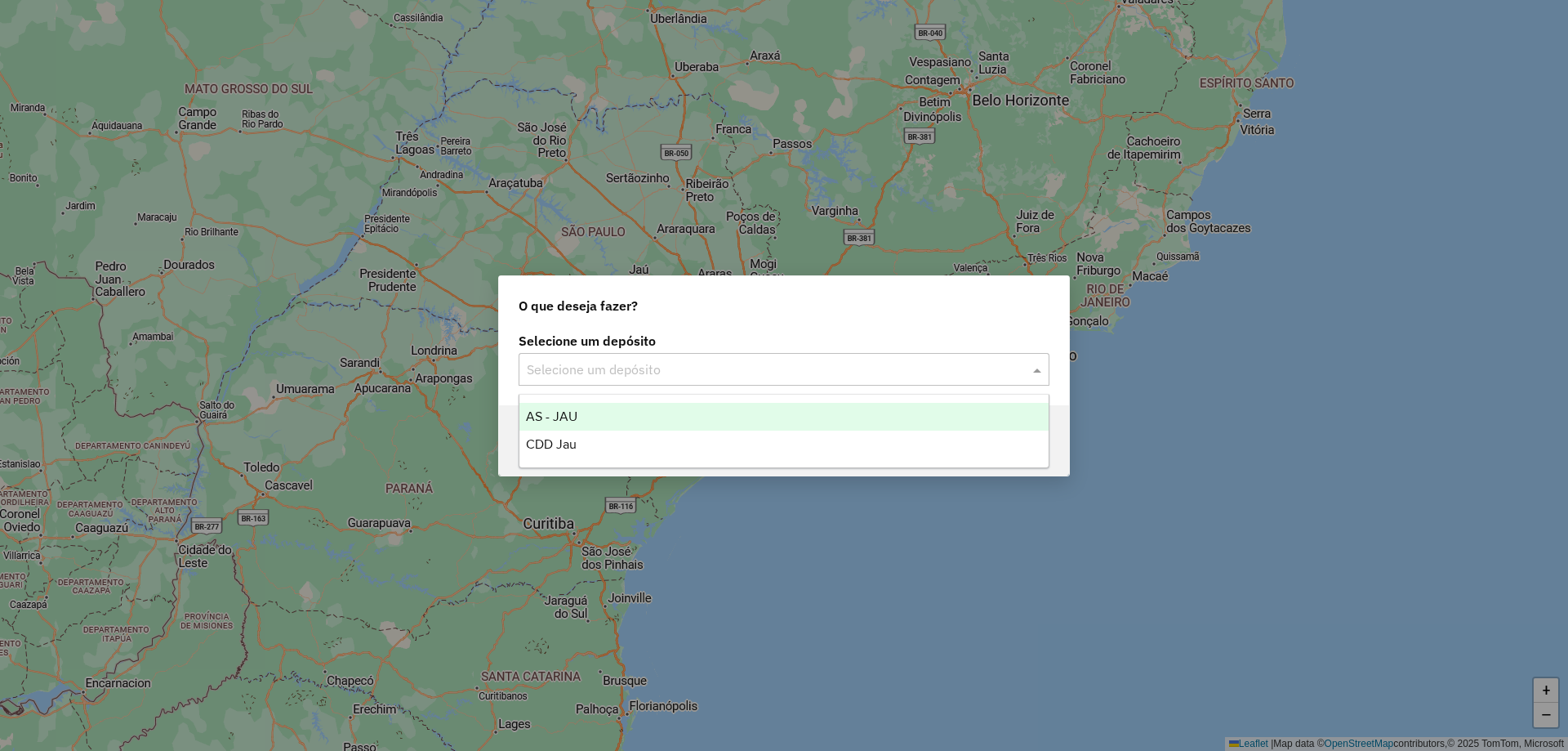 click on "Selecione um depósito" 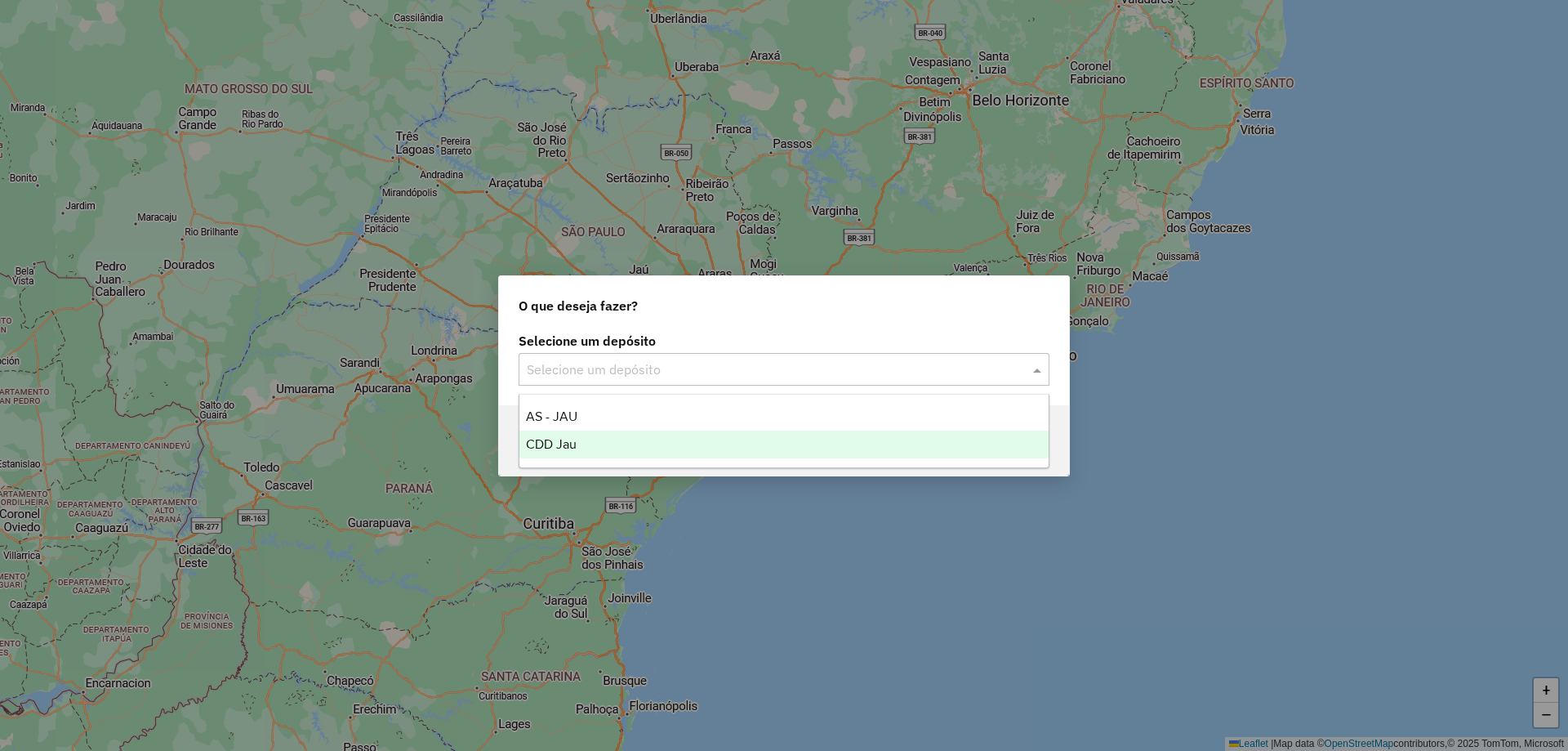 click on "CDD Jau" at bounding box center [551, 444] 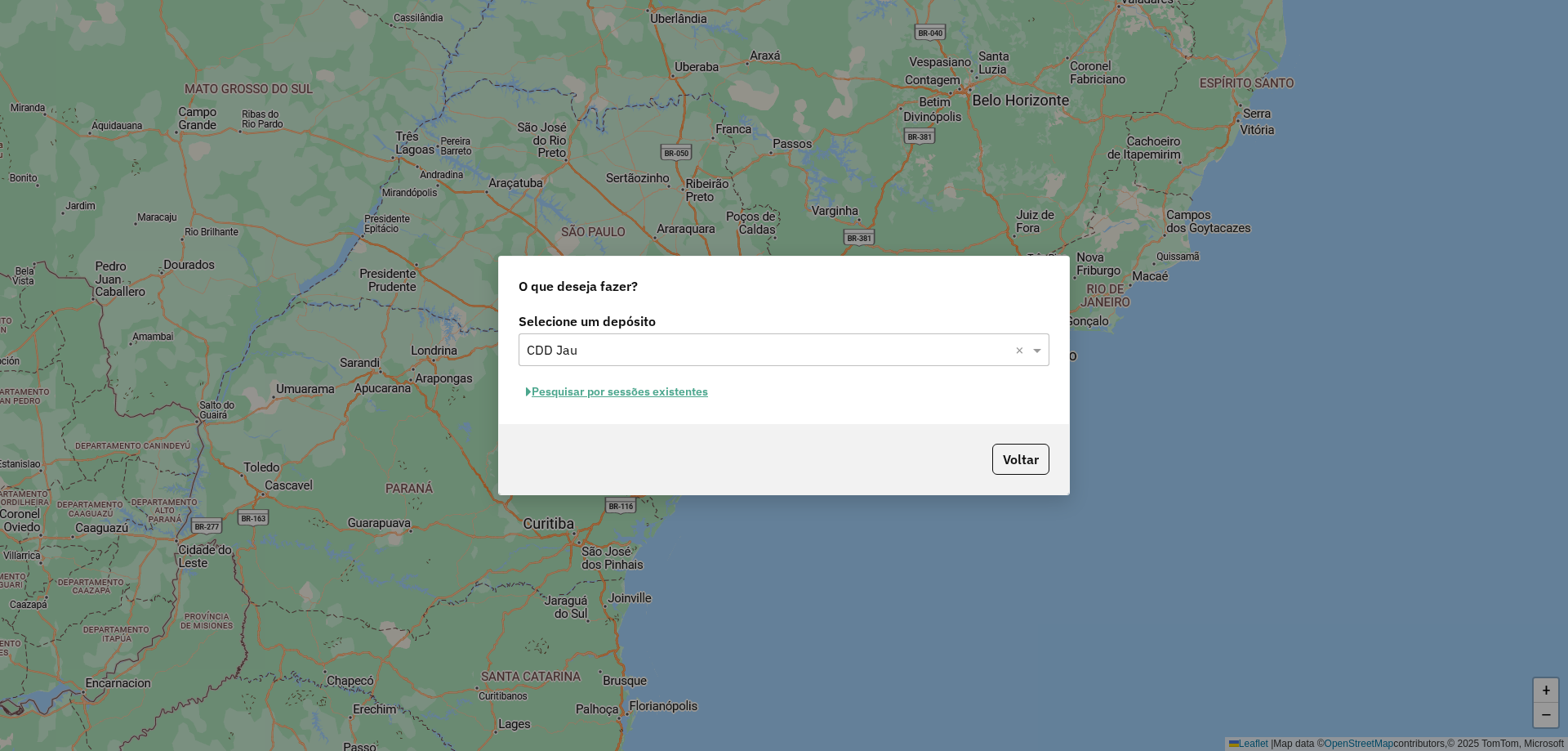 click on "Pesquisar por sessões existentes" 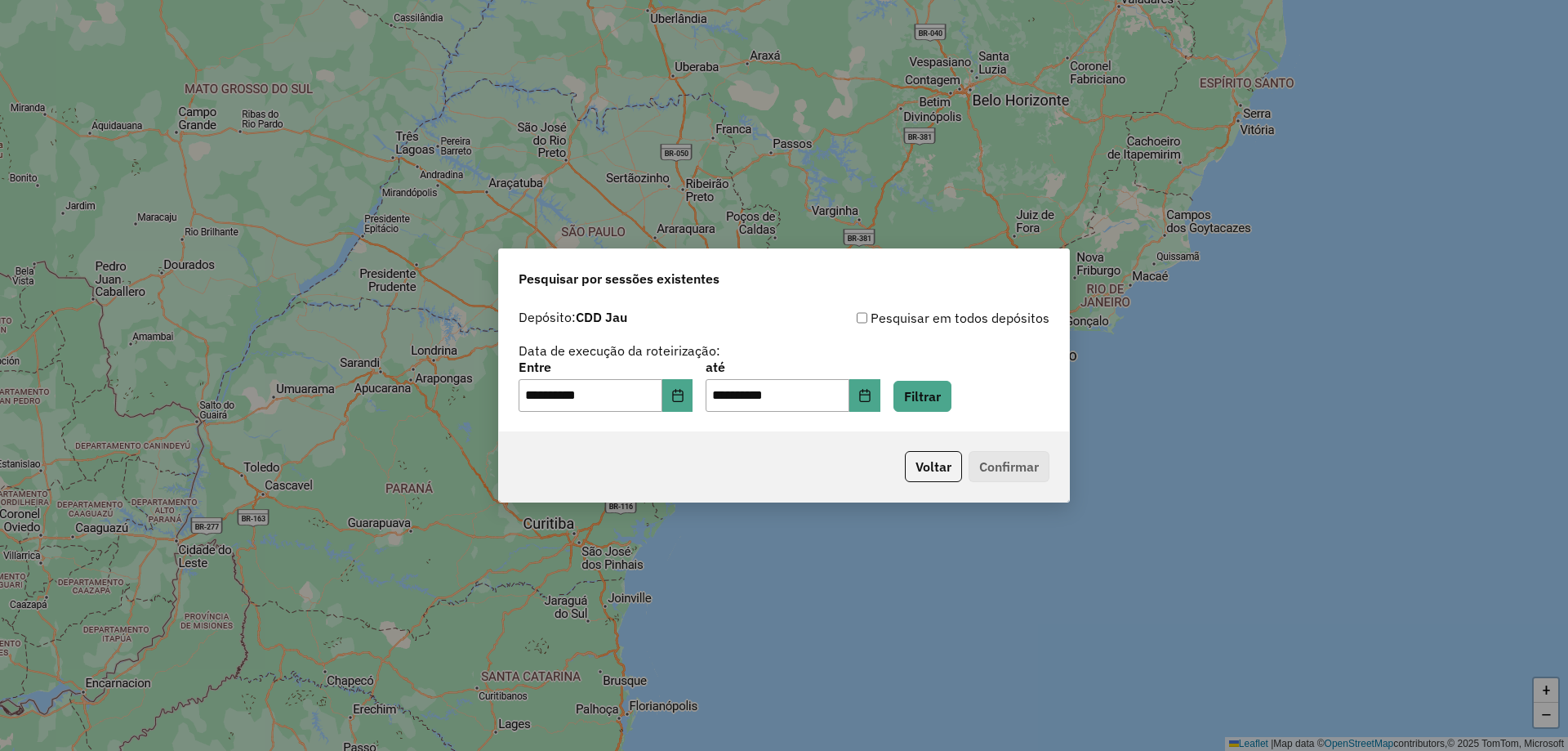 click on "**********" 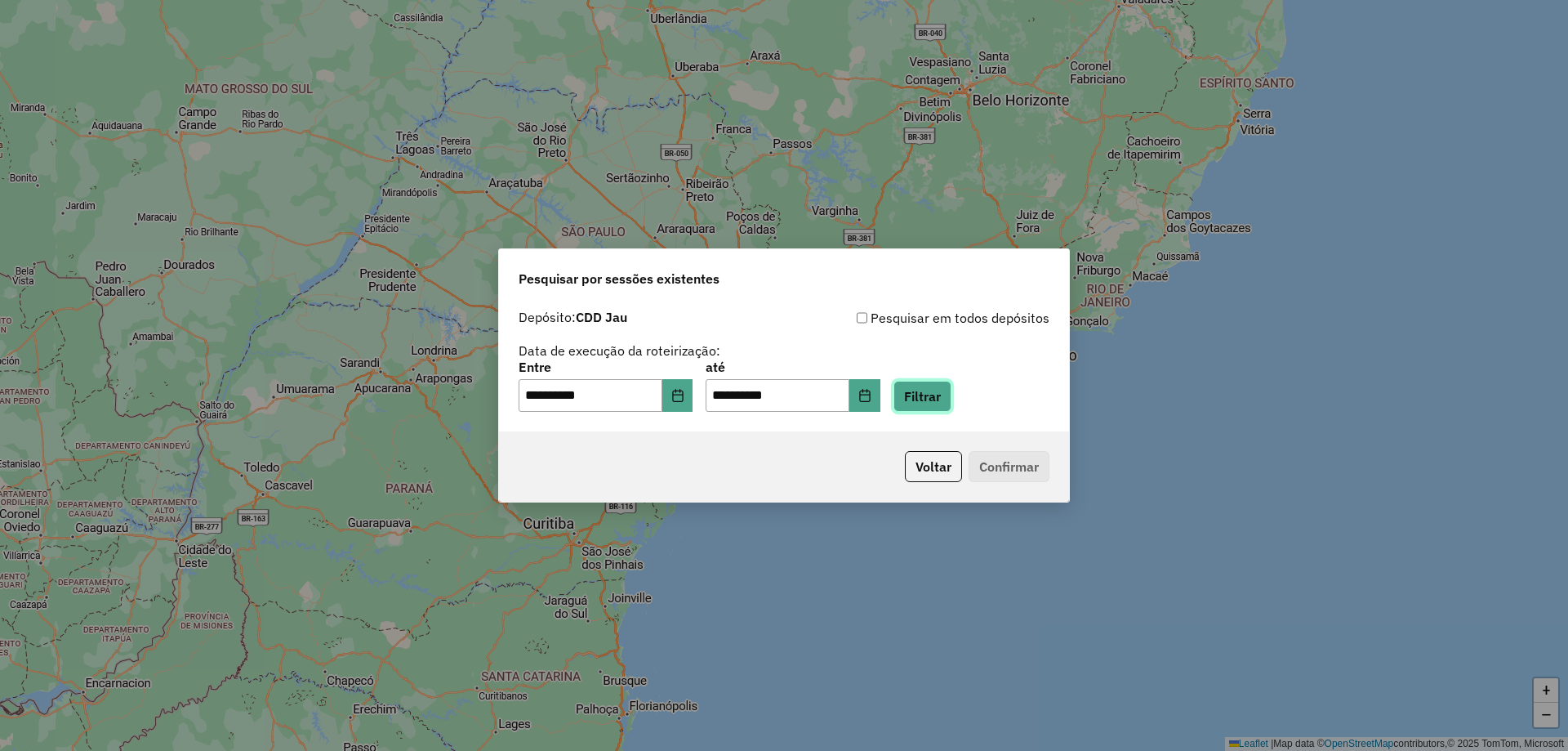 click on "Filtrar" 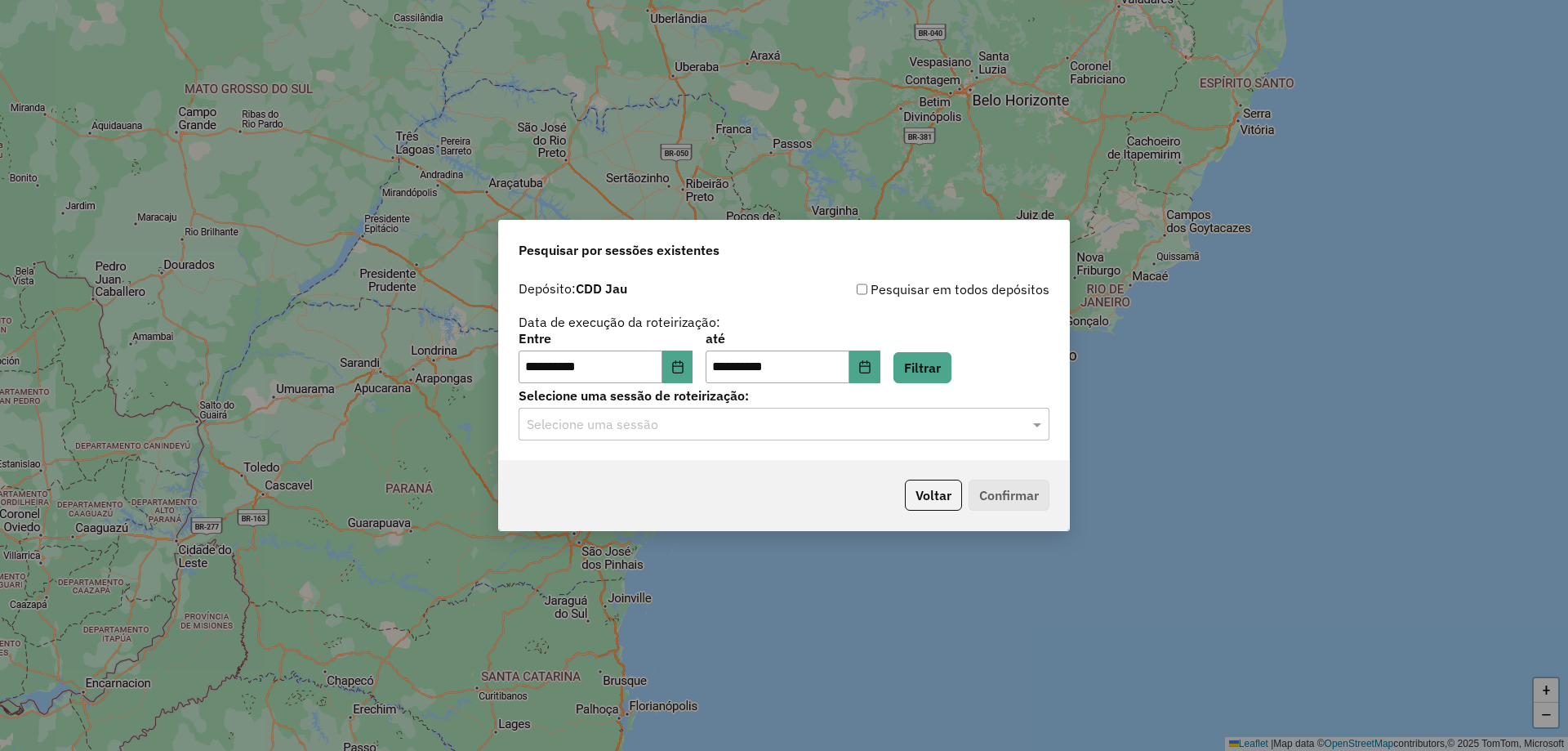 click on "Selecione uma sessão" 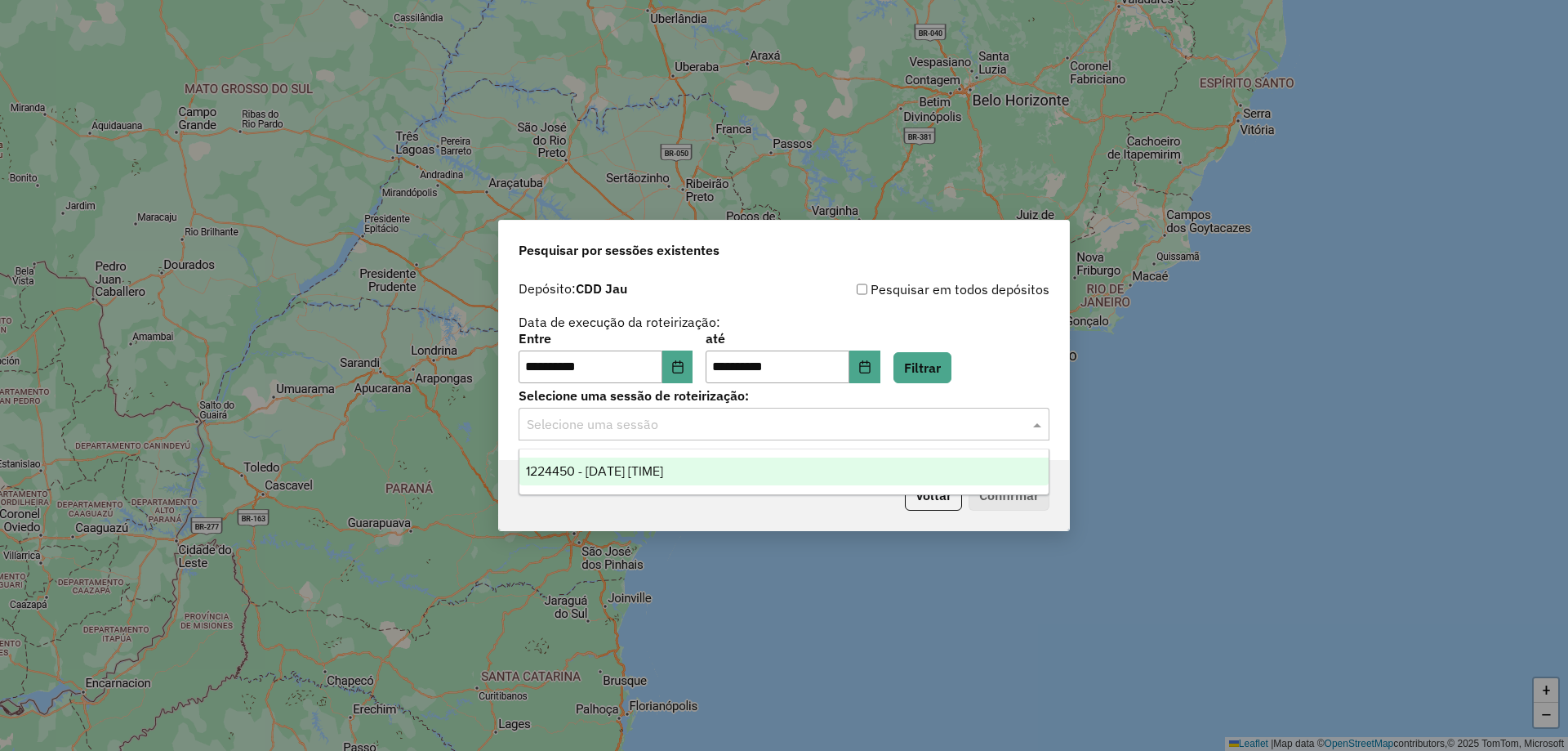 click on "1224450 - 06/08/2025 17:50" at bounding box center (784, 472) 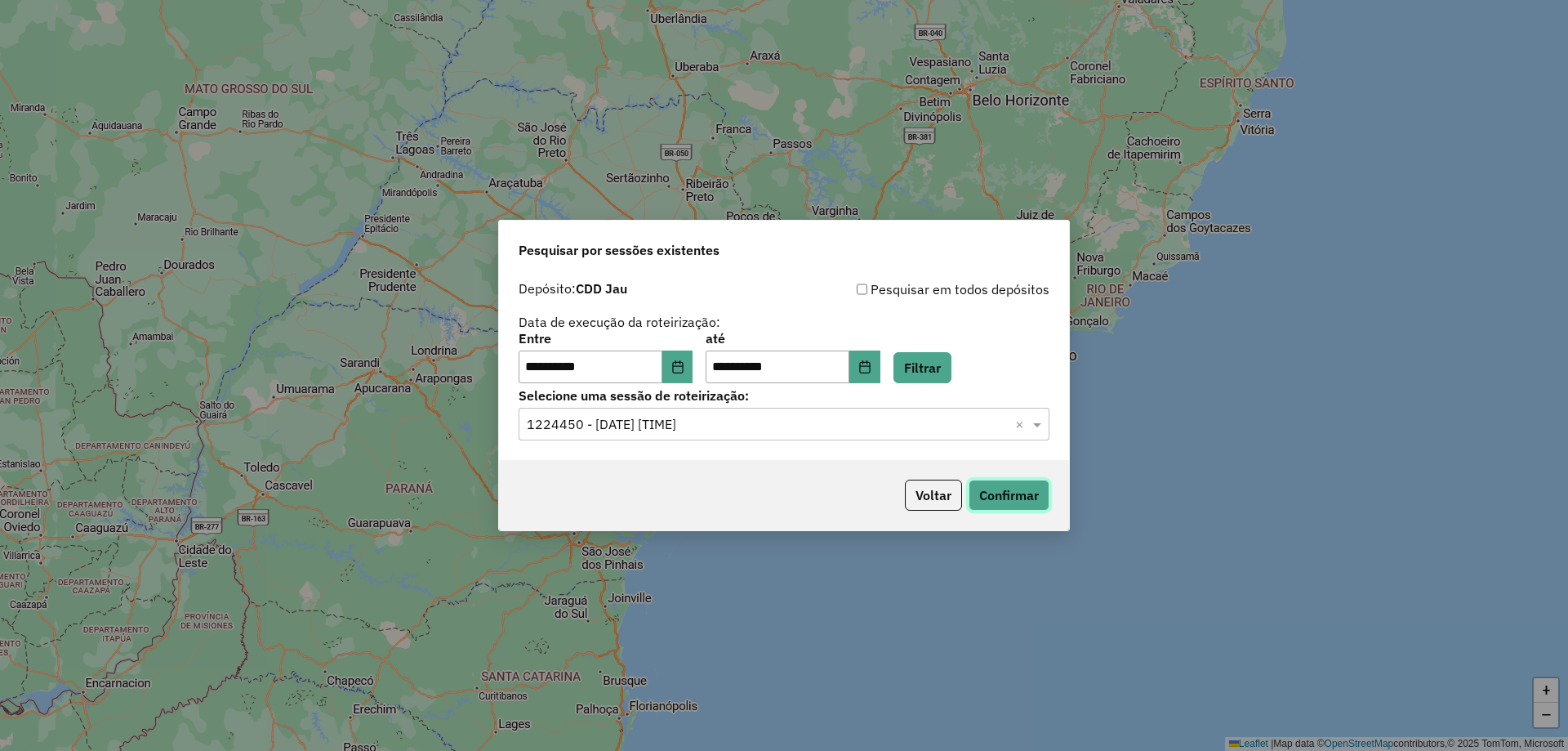 click on "Confirmar" 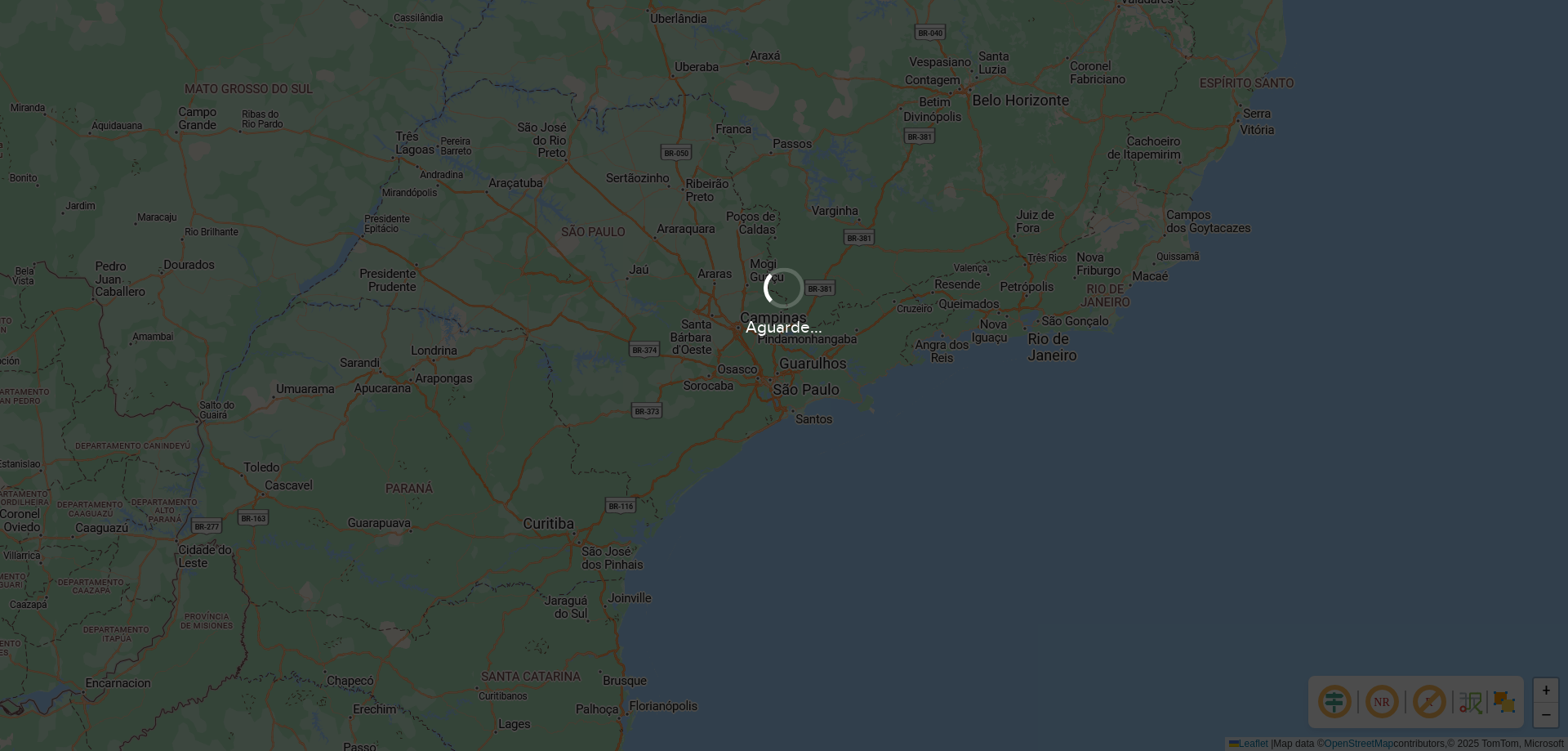scroll, scrollTop: 0, scrollLeft: 0, axis: both 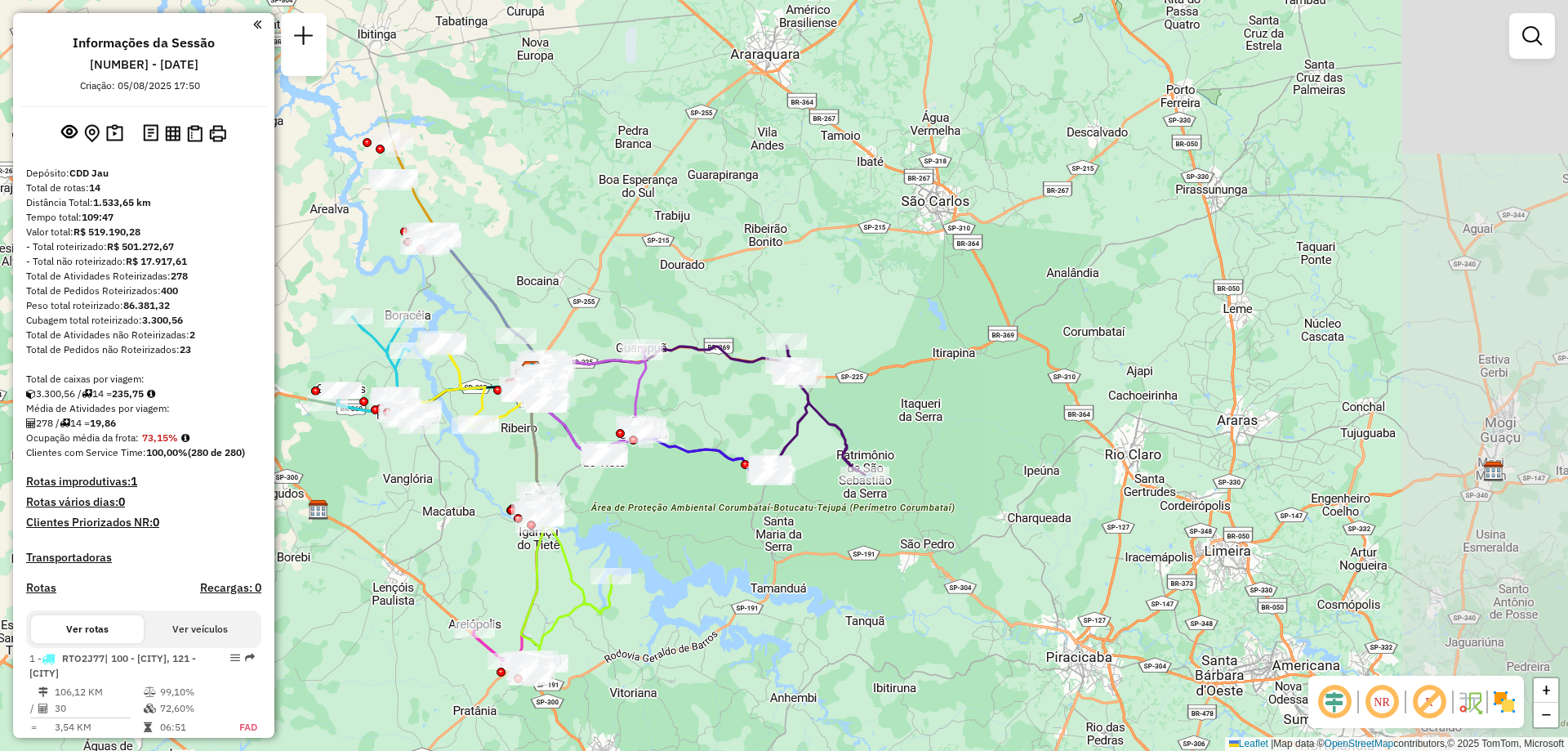drag, startPoint x: 683, startPoint y: 508, endPoint x: 430, endPoint y: 504, distance: 253.03162 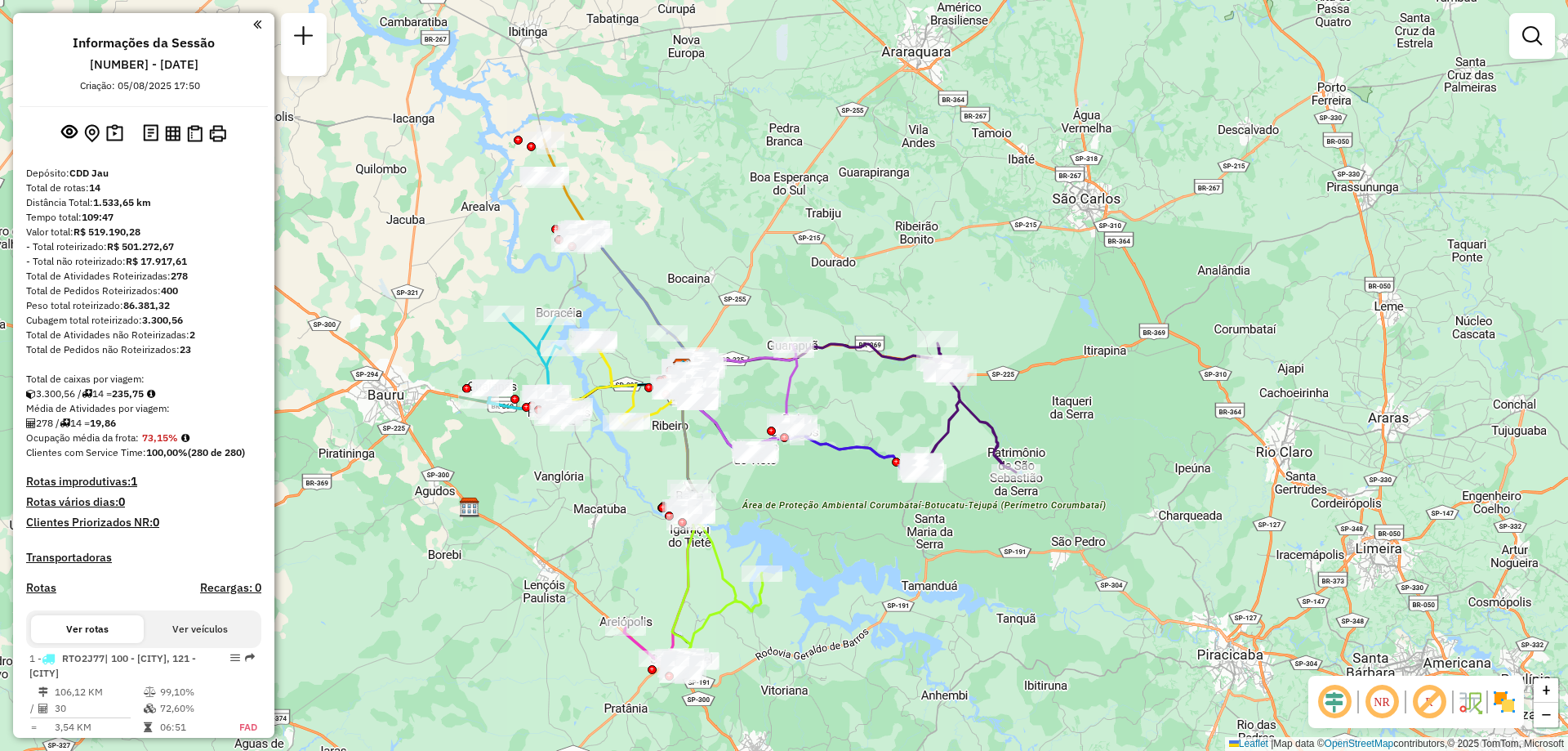 drag, startPoint x: 491, startPoint y: 493, endPoint x: 642, endPoint y: 490, distance: 151.0298 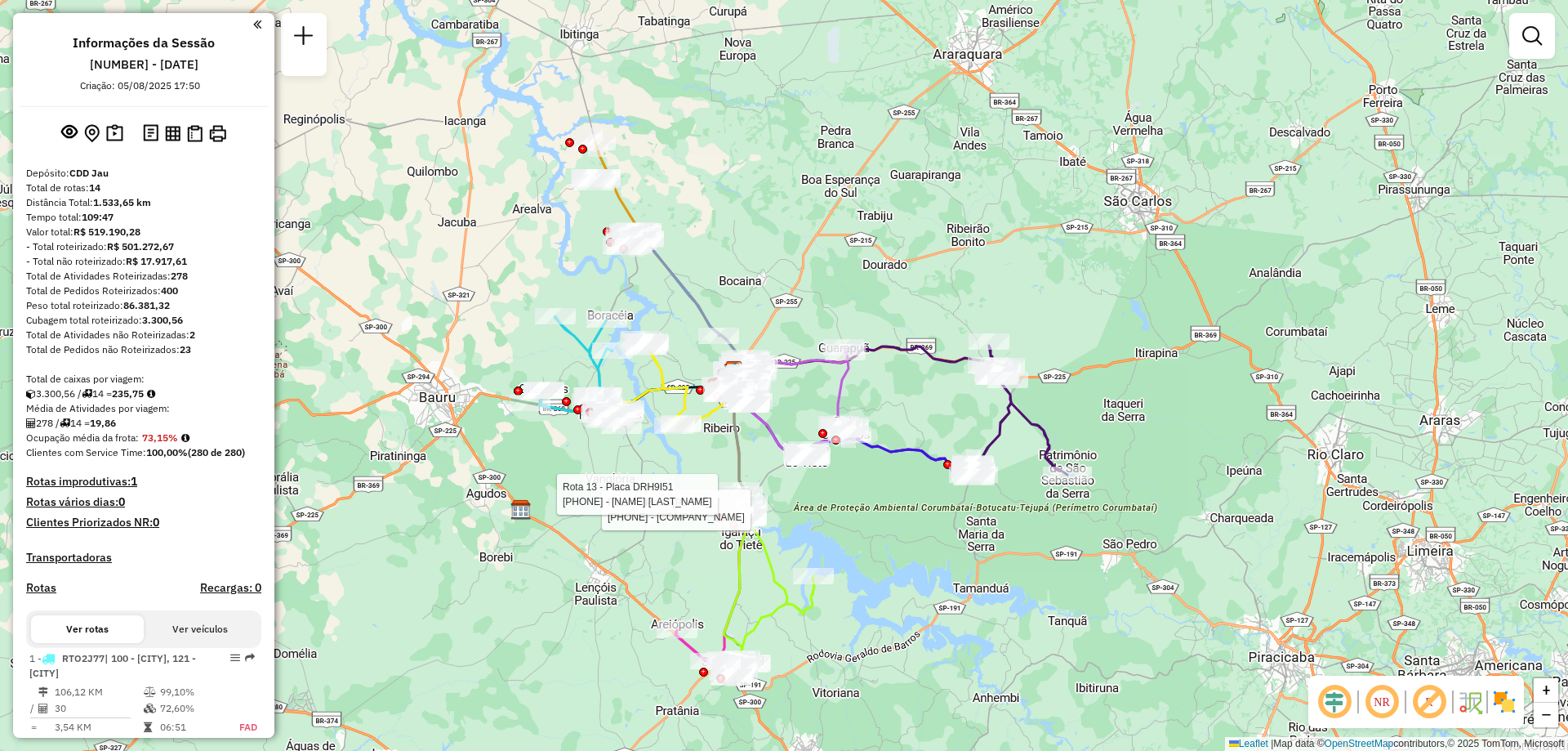 drag, startPoint x: 1013, startPoint y: 588, endPoint x: 916, endPoint y: 542, distance: 107.35455 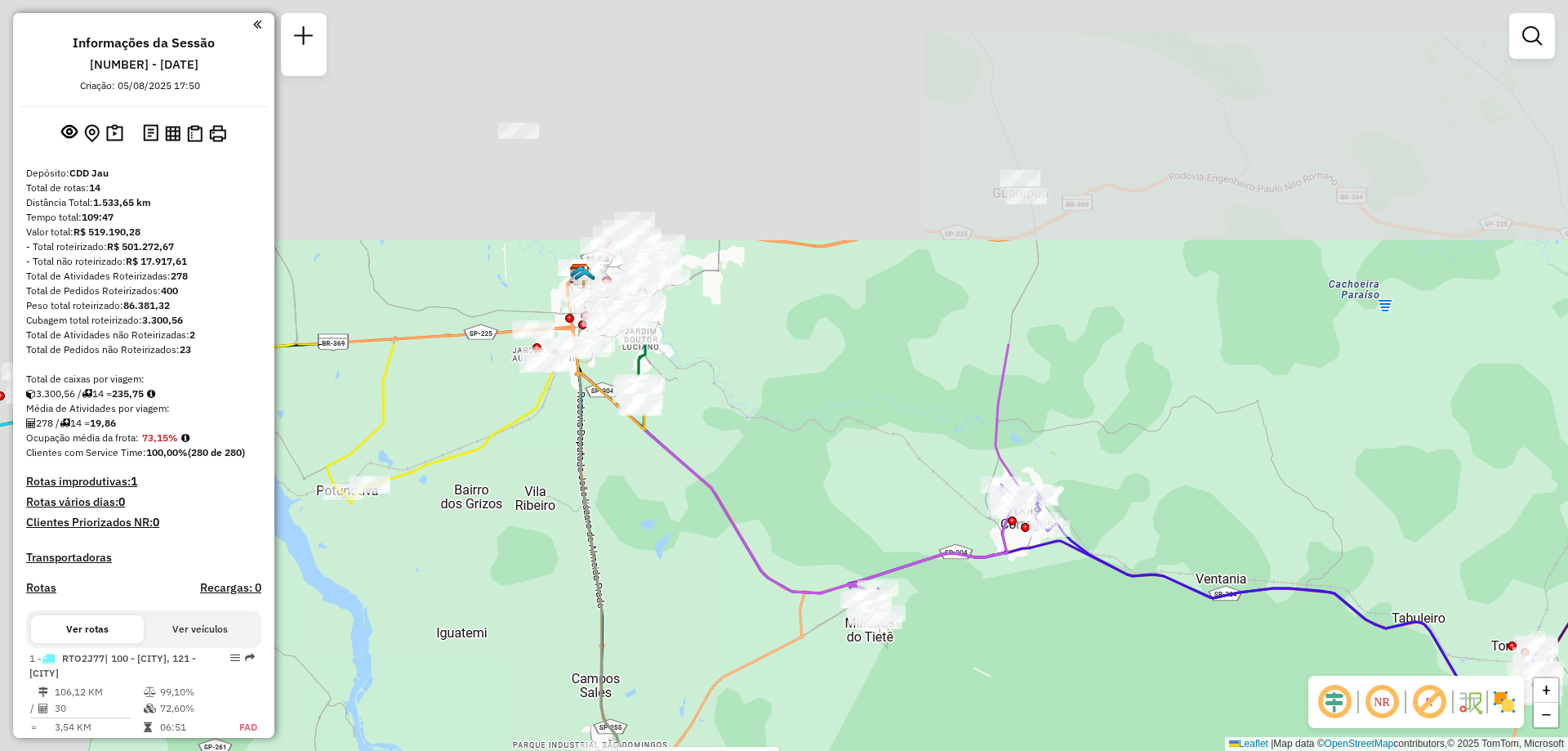 drag, startPoint x: 688, startPoint y: 268, endPoint x: 842, endPoint y: 693, distance: 452.0409 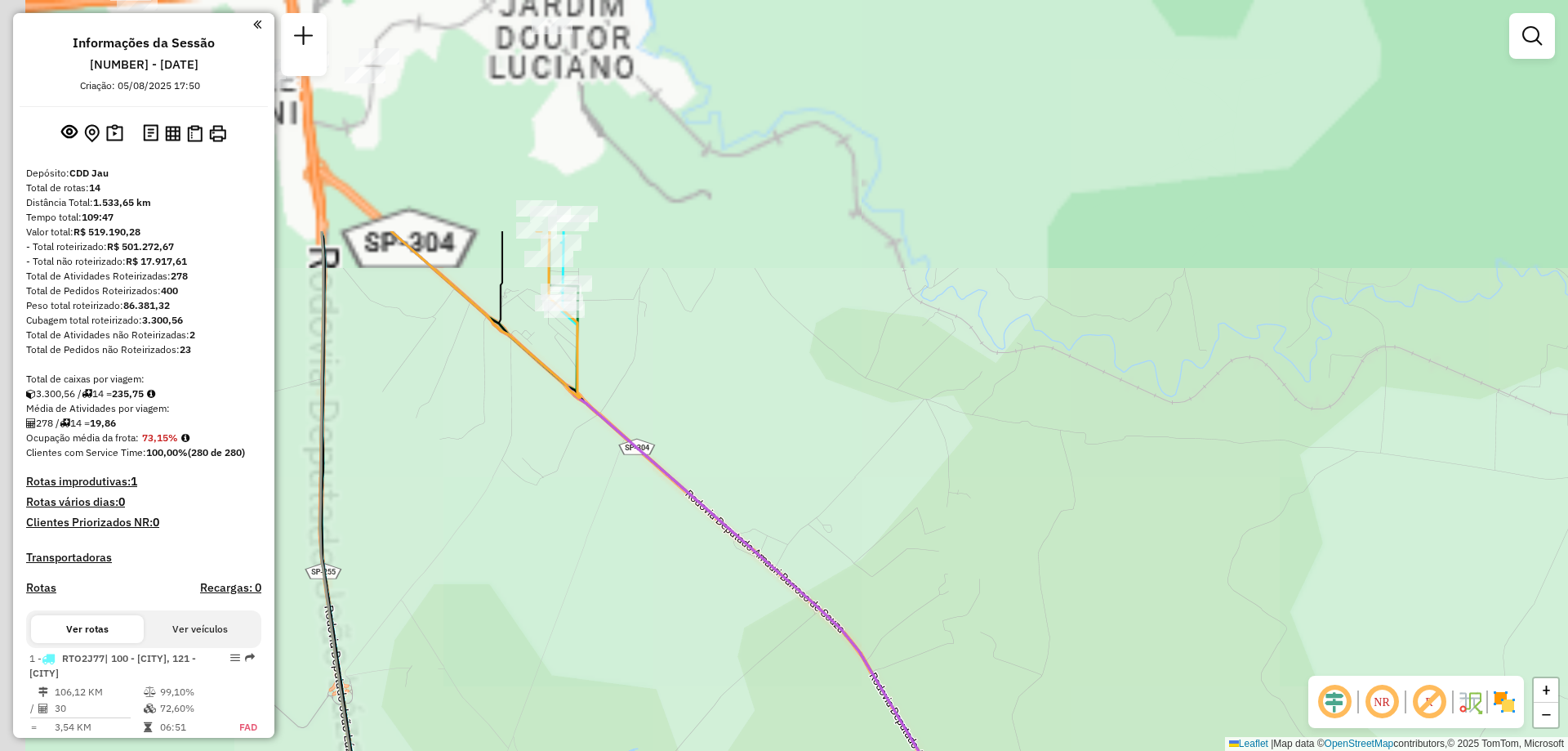 drag, startPoint x: 691, startPoint y: 339, endPoint x: 936, endPoint y: 680, distance: 419.8881 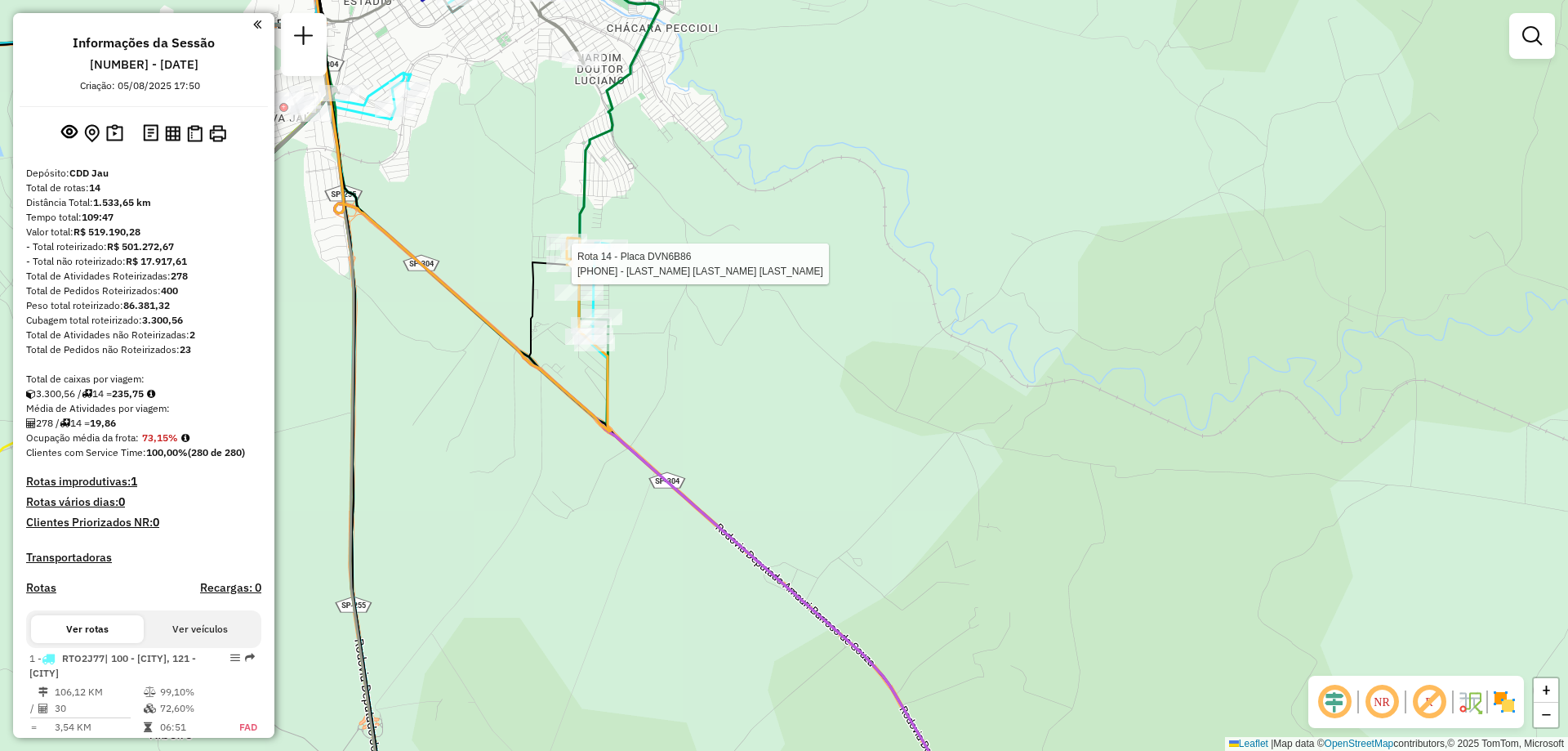 select on "**********" 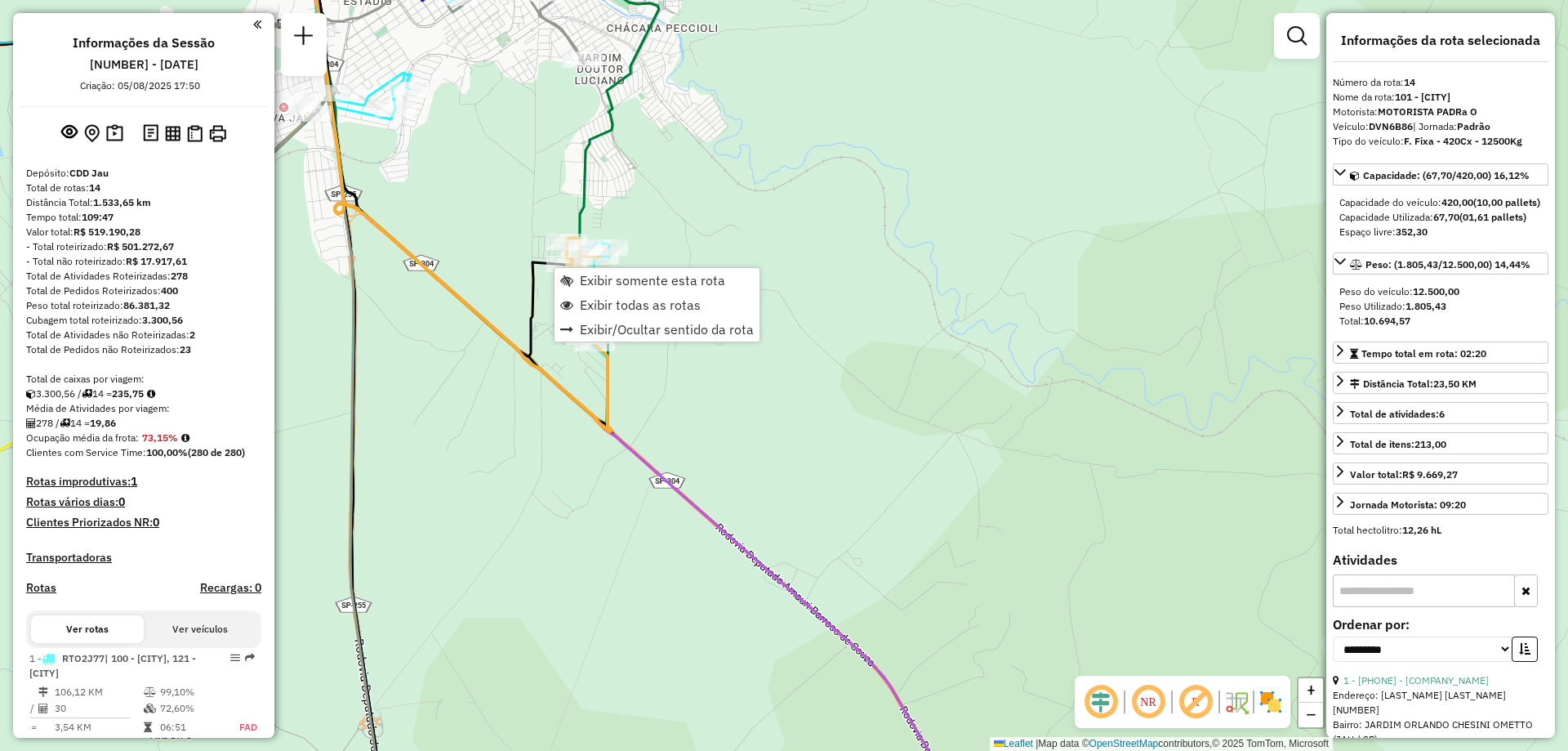 scroll, scrollTop: 1447, scrollLeft: 0, axis: vertical 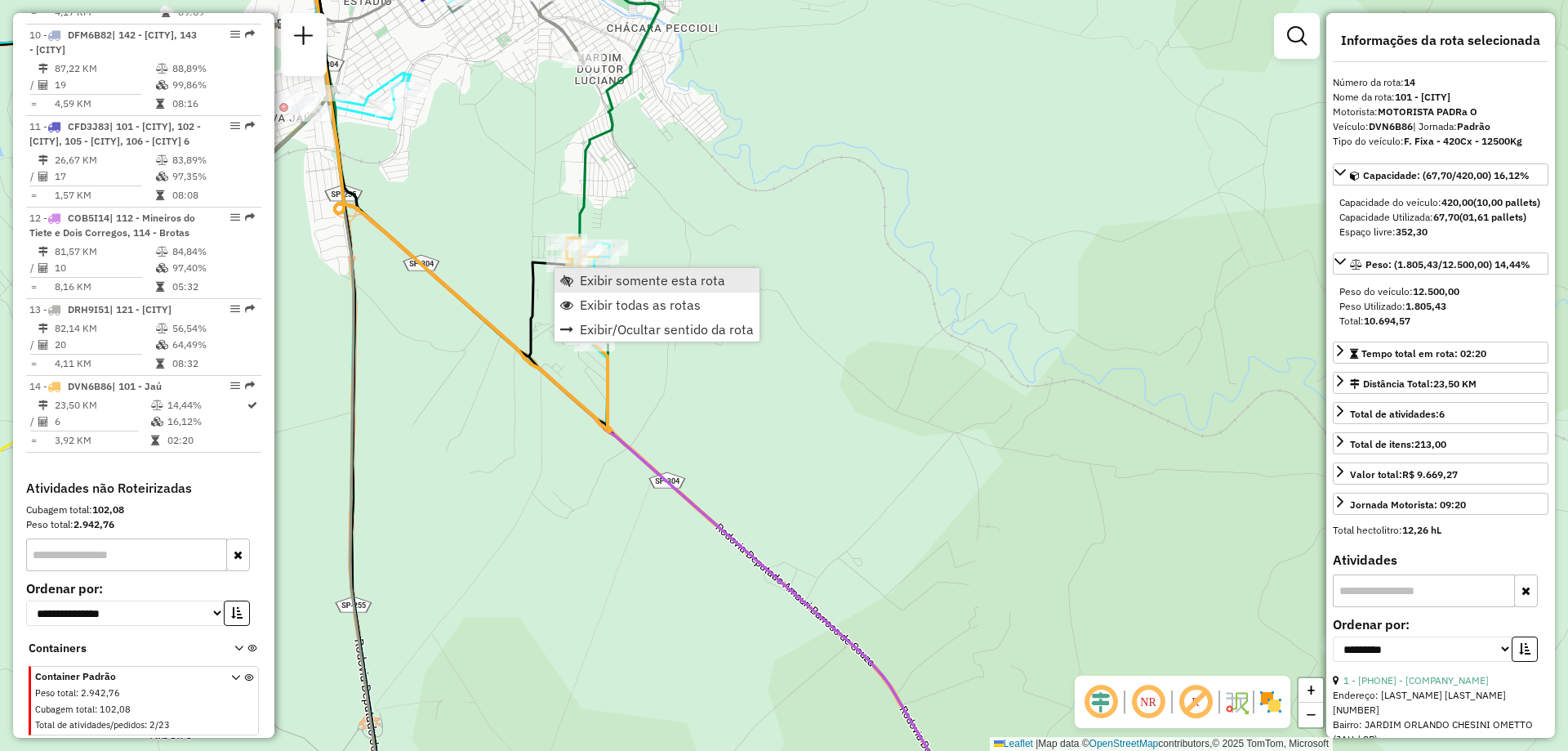 click on "Exibir somente esta rota" at bounding box center (657, 280) 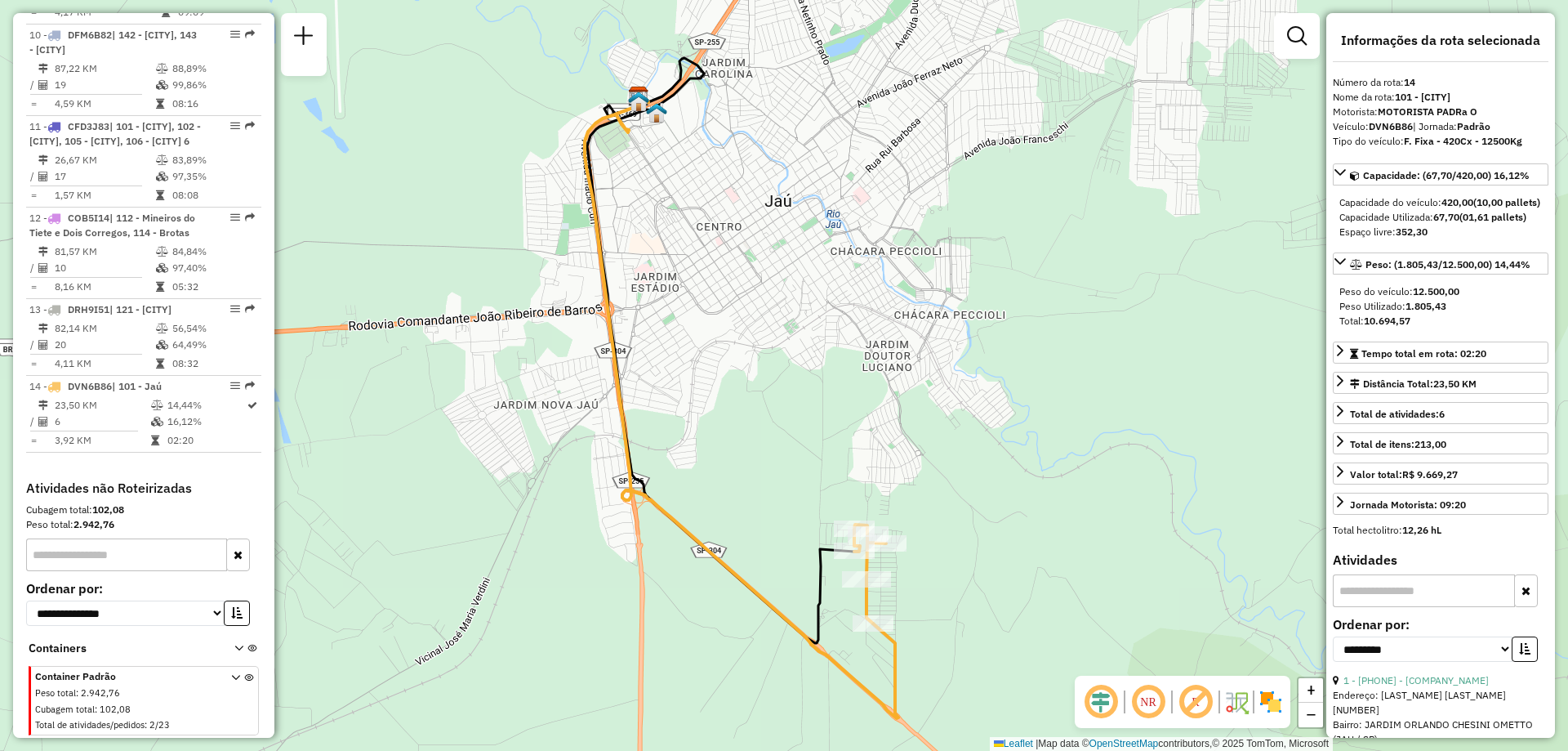 drag, startPoint x: 1156, startPoint y: 503, endPoint x: 1113, endPoint y: 516, distance: 44.922155 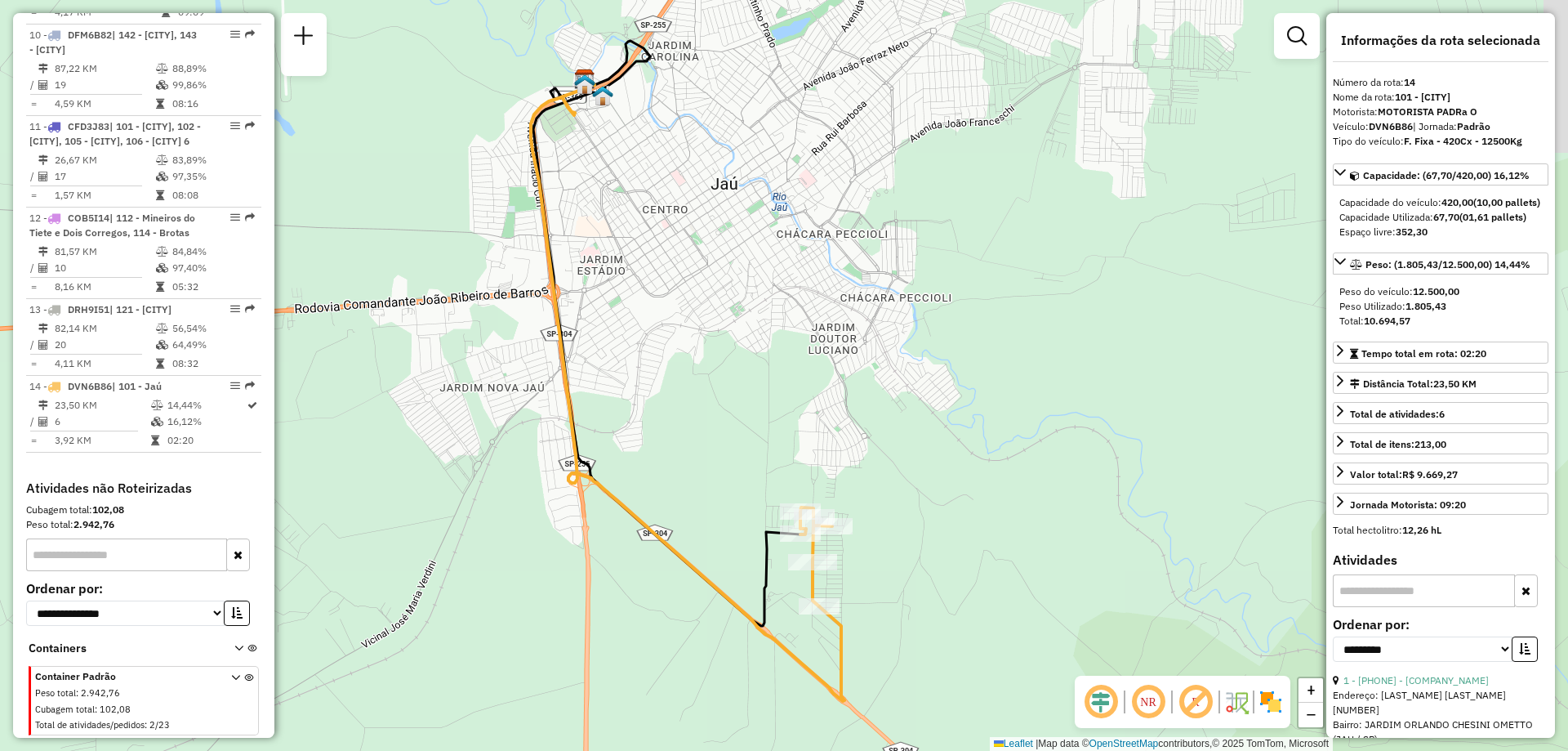 drag, startPoint x: 774, startPoint y: 604, endPoint x: 729, endPoint y: 587, distance: 48.104054 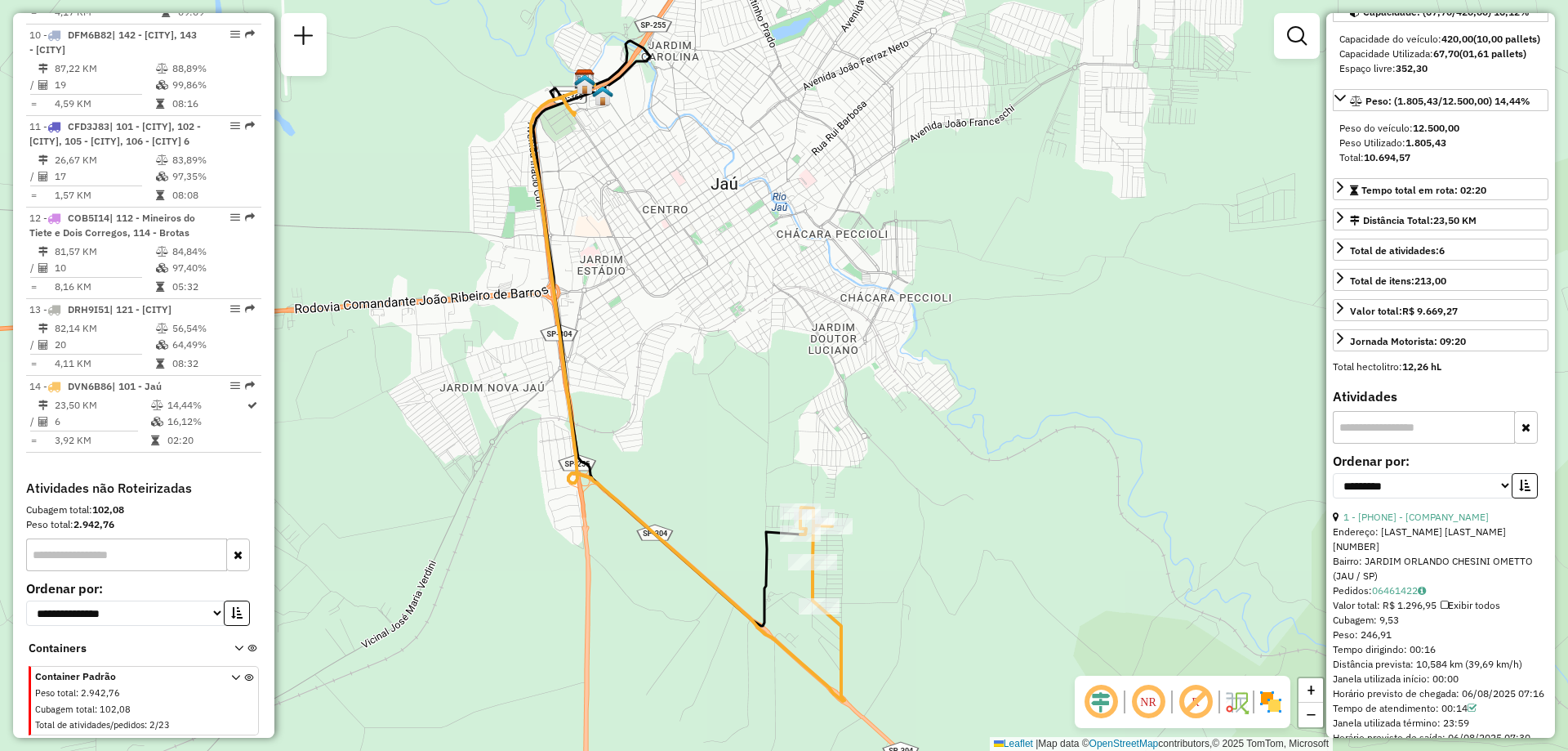 scroll, scrollTop: 0, scrollLeft: 0, axis: both 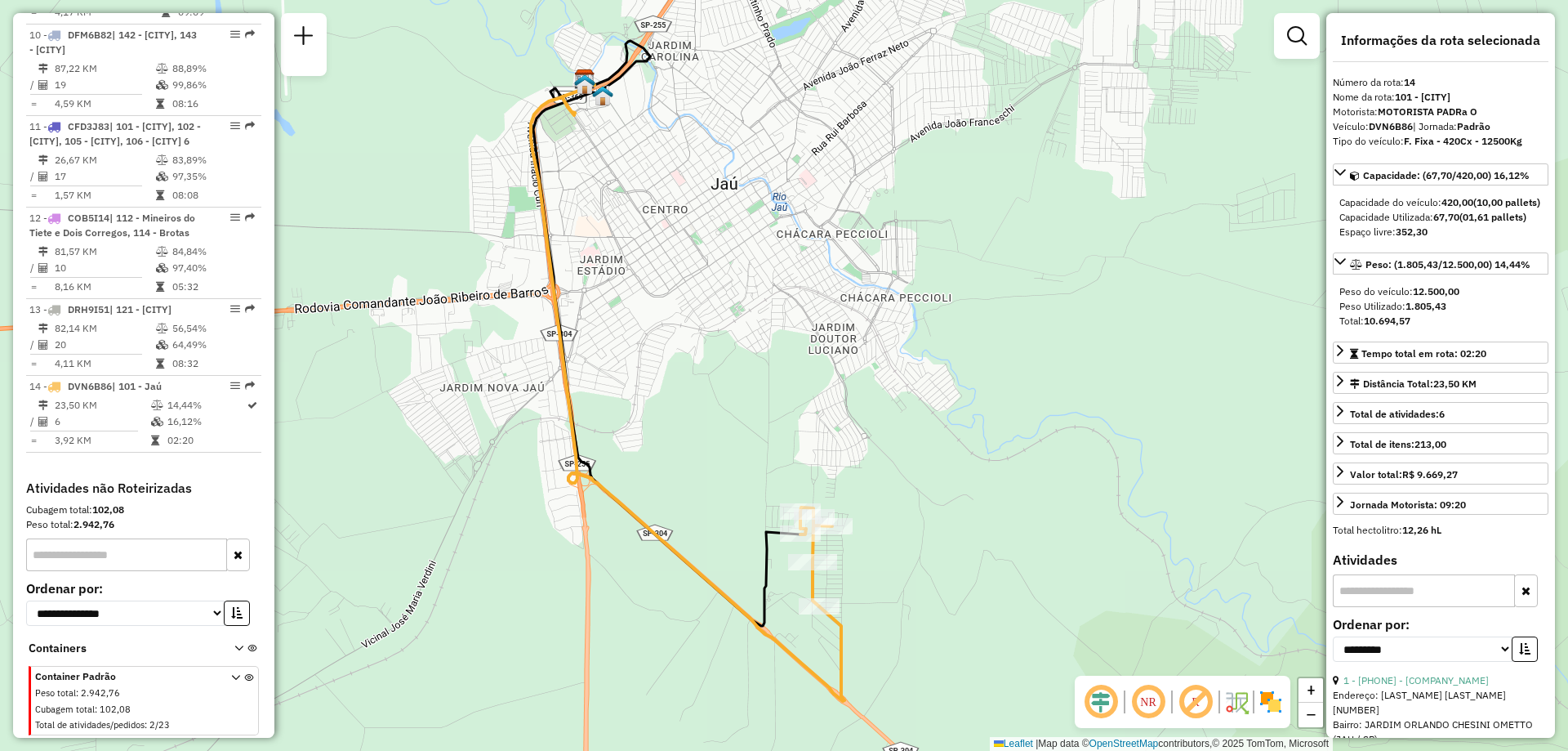 click on "Janela de atendimento Grade de atendimento Capacidade Transportadoras Veículos Cliente Pedidos  Rotas Selecione os dias de semana para filtrar as janelas de atendimento  Seg   Ter   Qua   Qui   Sex   Sáb   Dom  Informe o período da janela de atendimento: De: Até:  Filtrar exatamente a janela do cliente  Considerar janela de atendimento padrão  Selecione os dias de semana para filtrar as grades de atendimento  Seg   Ter   Qua   Qui   Sex   Sáb   Dom   Considerar clientes sem dia de atendimento cadastrado  Clientes fora do dia de atendimento selecionado Filtrar as atividades entre os valores definidos abaixo:  Peso mínimo:   Peso máximo:   Cubagem mínima:   Cubagem máxima:   De:   Até:  Filtrar as atividades entre o tempo de atendimento definido abaixo:  De:   Até:   Considerar capacidade total dos clientes não roteirizados Transportadora: Selecione um ou mais itens Tipo de veículo: Selecione um ou mais itens Veículo: Selecione um ou mais itens Motorista: Selecione um ou mais itens Nome: Rótulo:" 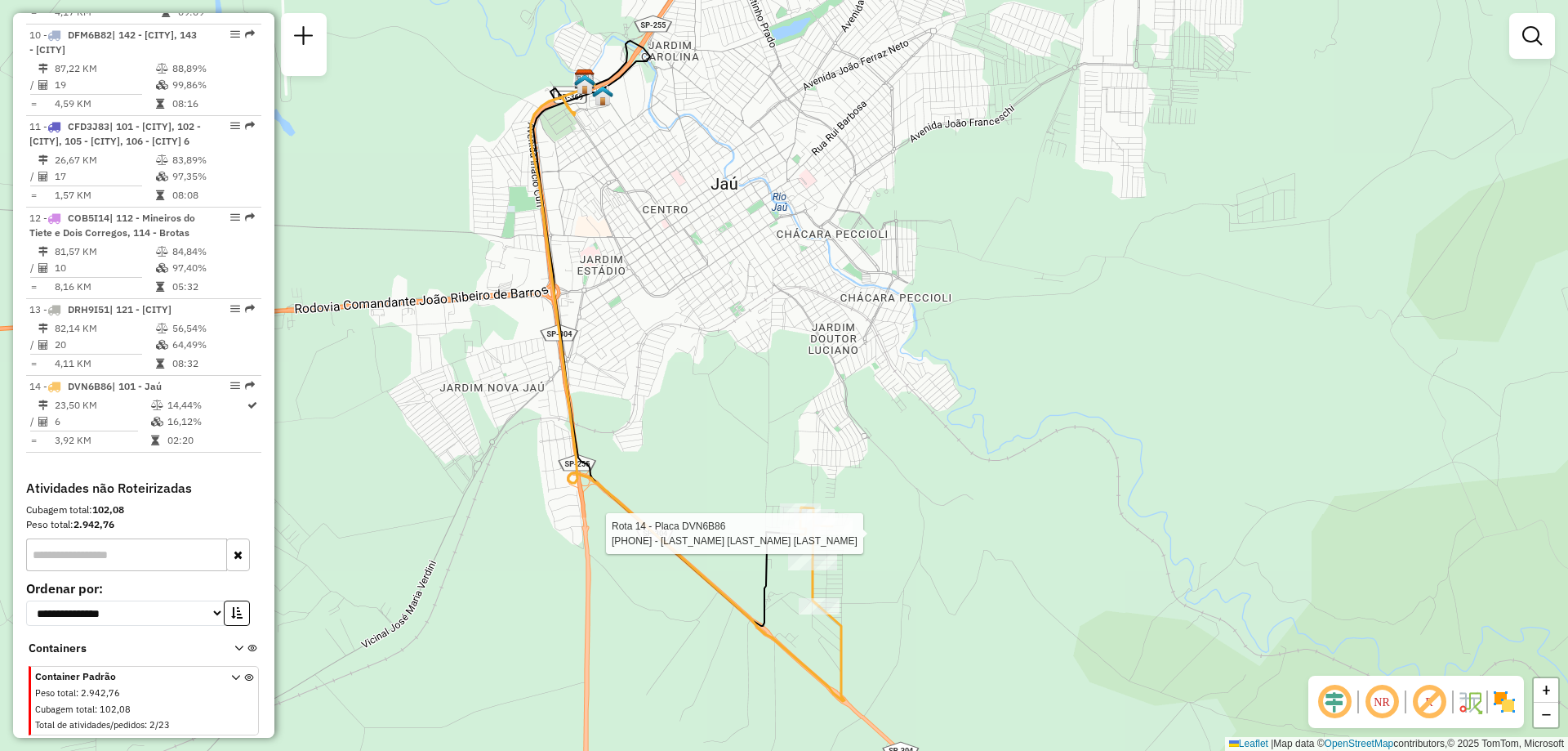 select on "**********" 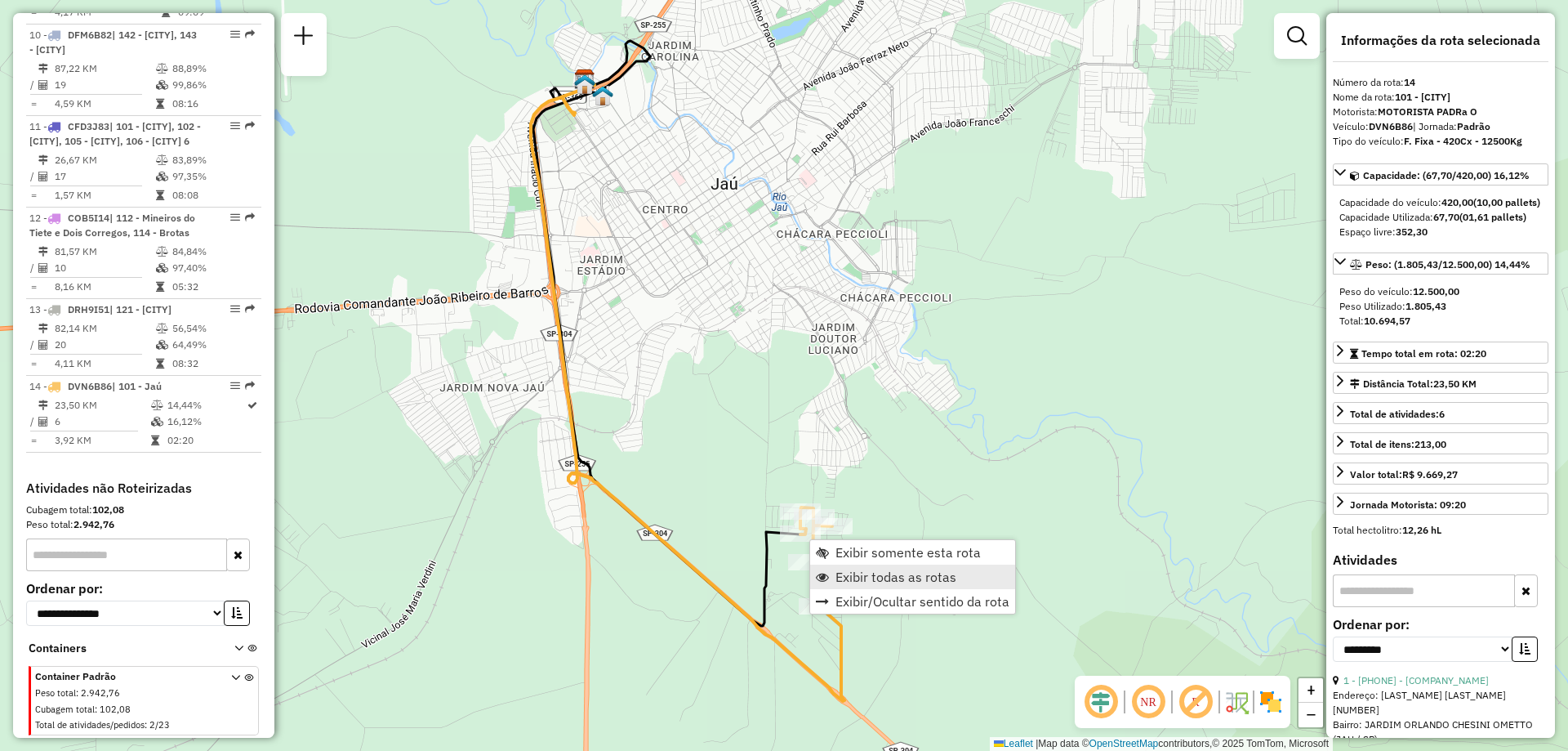click on "Exibir todas as rotas" at bounding box center (896, 577) 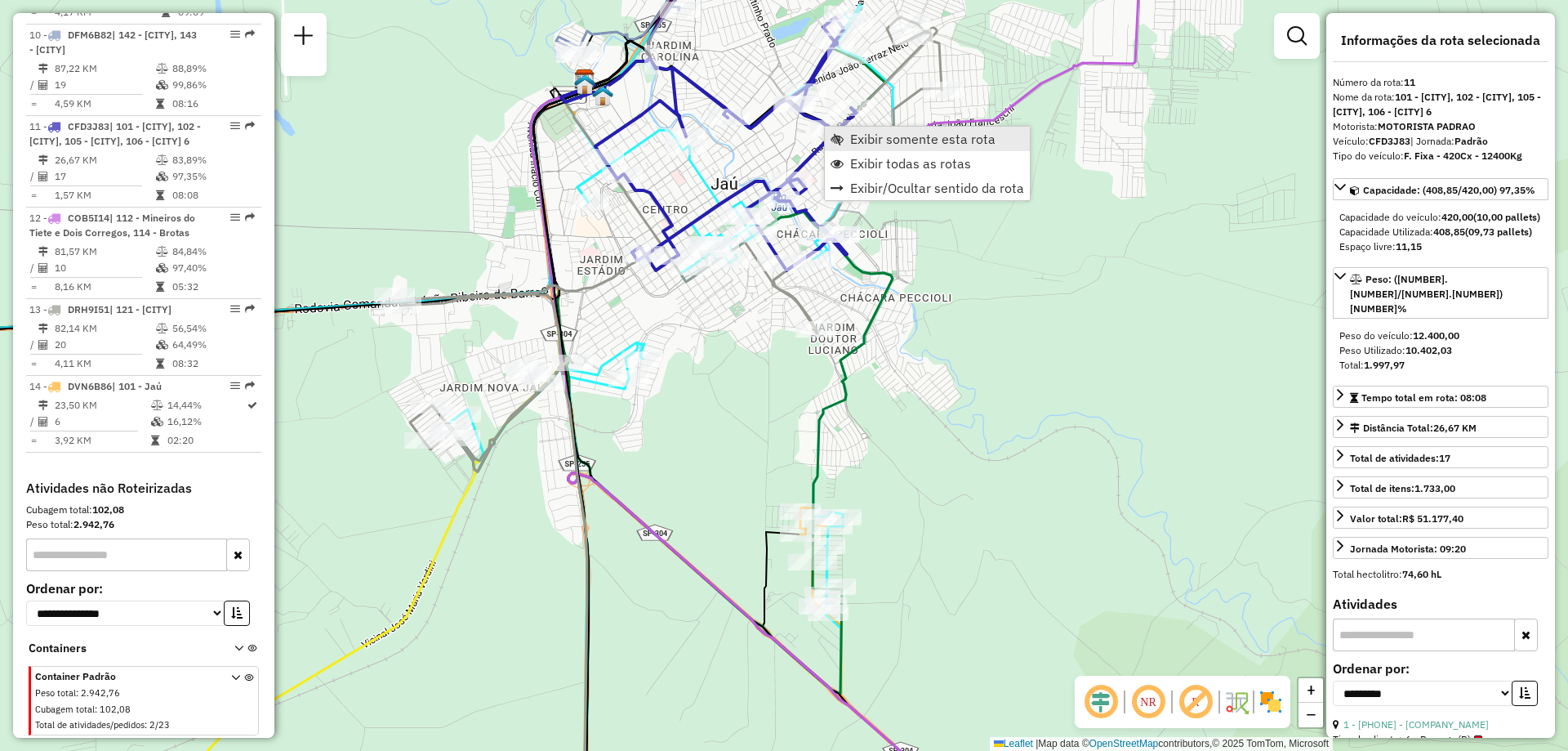 click on "Exibir somente esta rota" at bounding box center [927, 139] 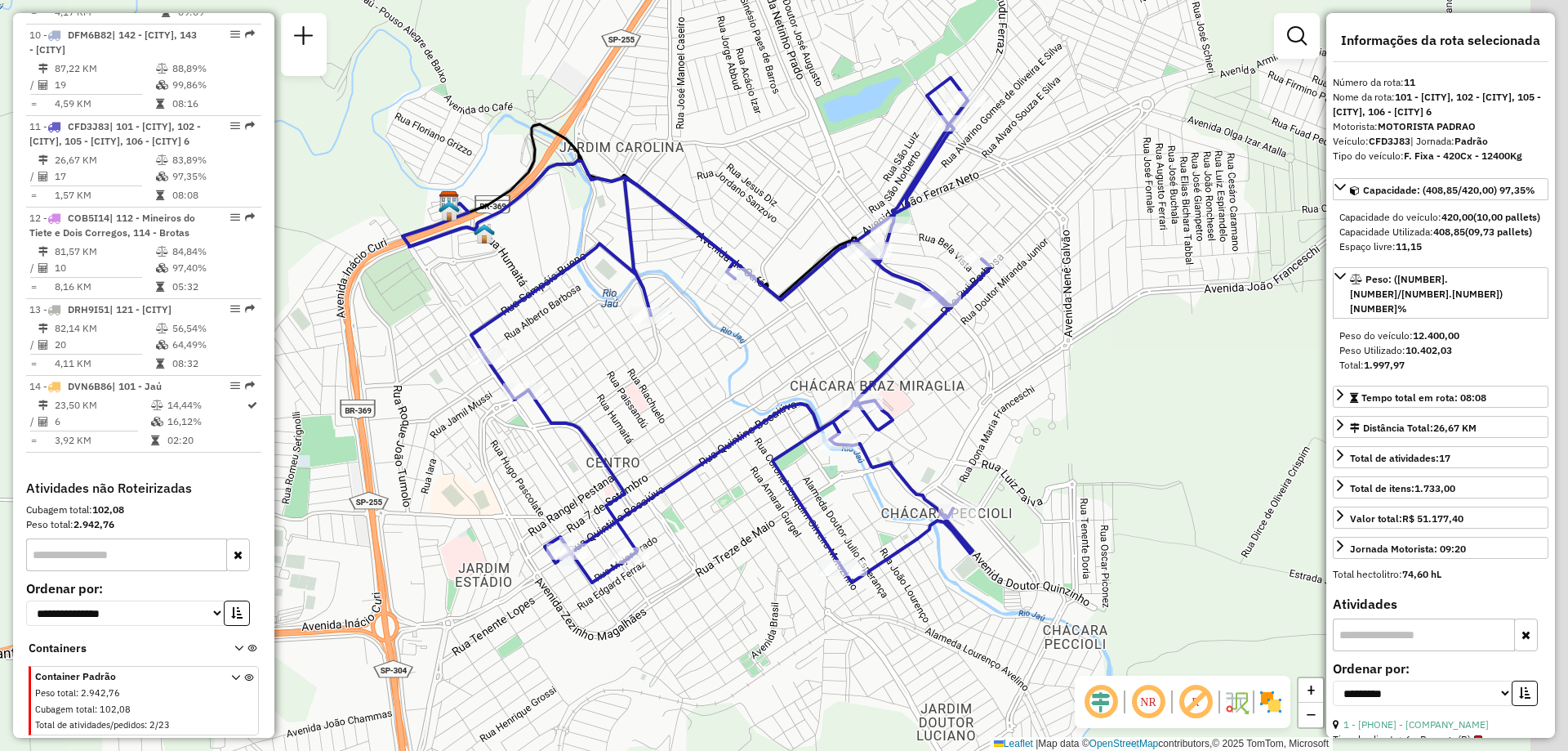 drag, startPoint x: 1076, startPoint y: 418, endPoint x: 987, endPoint y: 373, distance: 99.72963 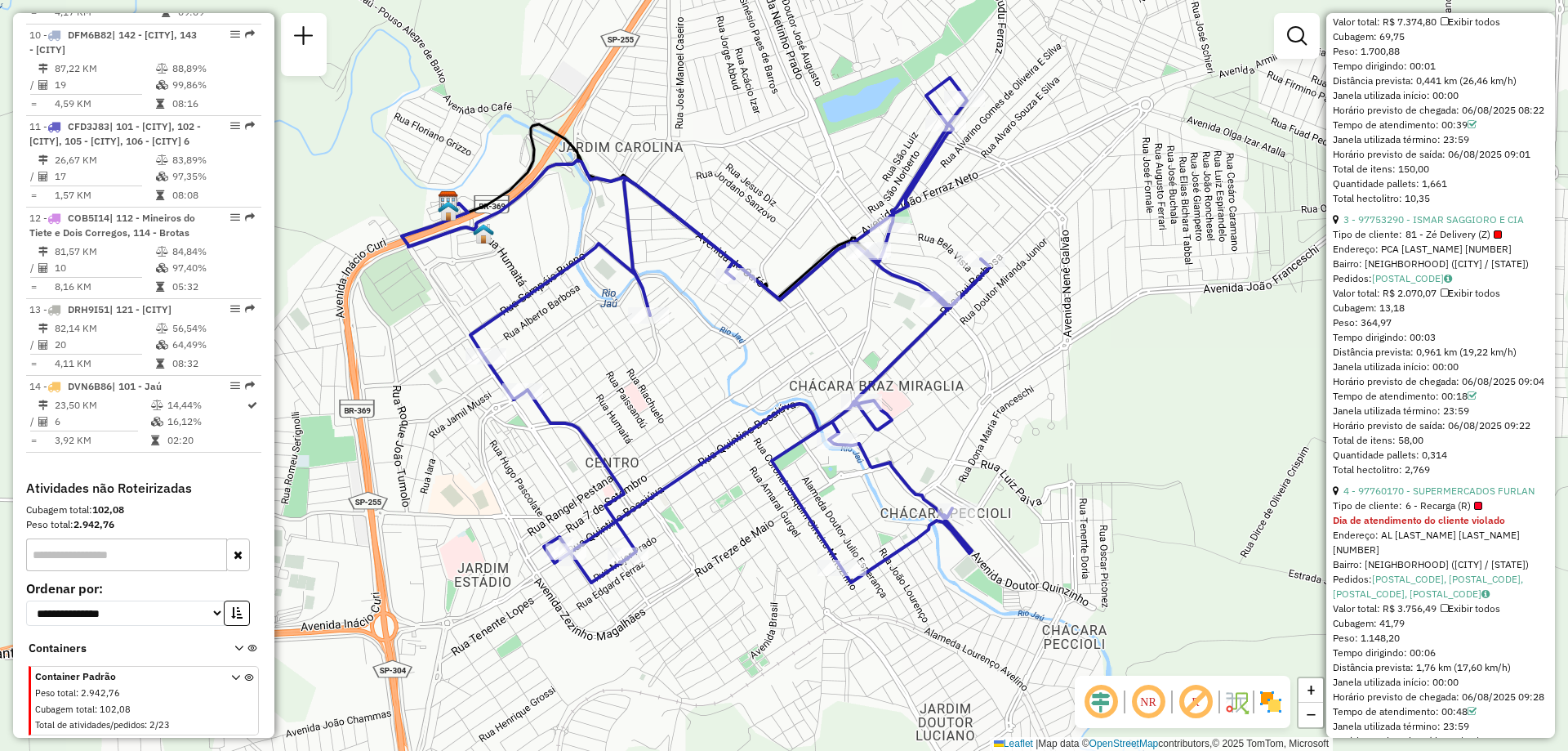 scroll, scrollTop: 1144, scrollLeft: 0, axis: vertical 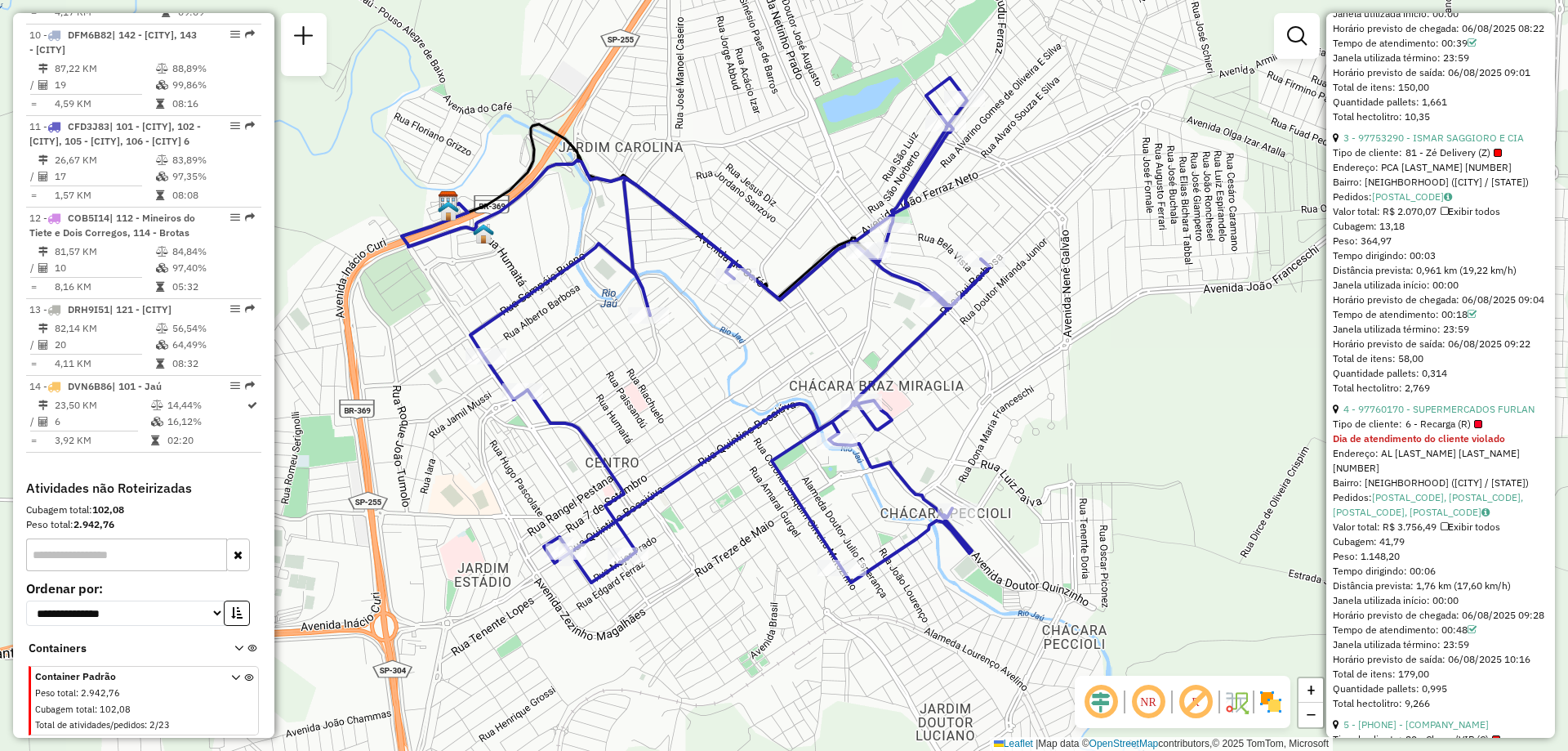 click at bounding box center [1498, 153] 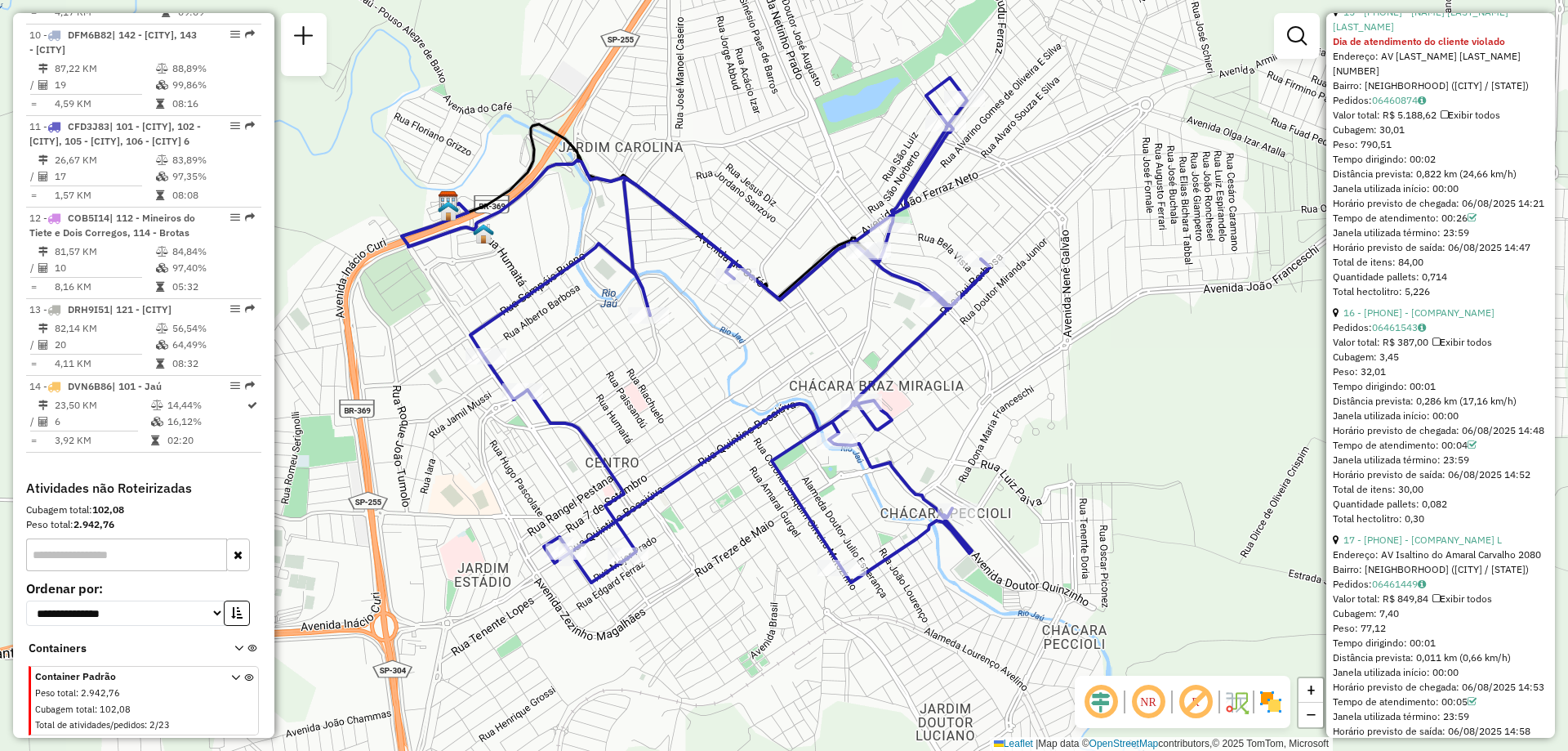 scroll, scrollTop: 4767, scrollLeft: 0, axis: vertical 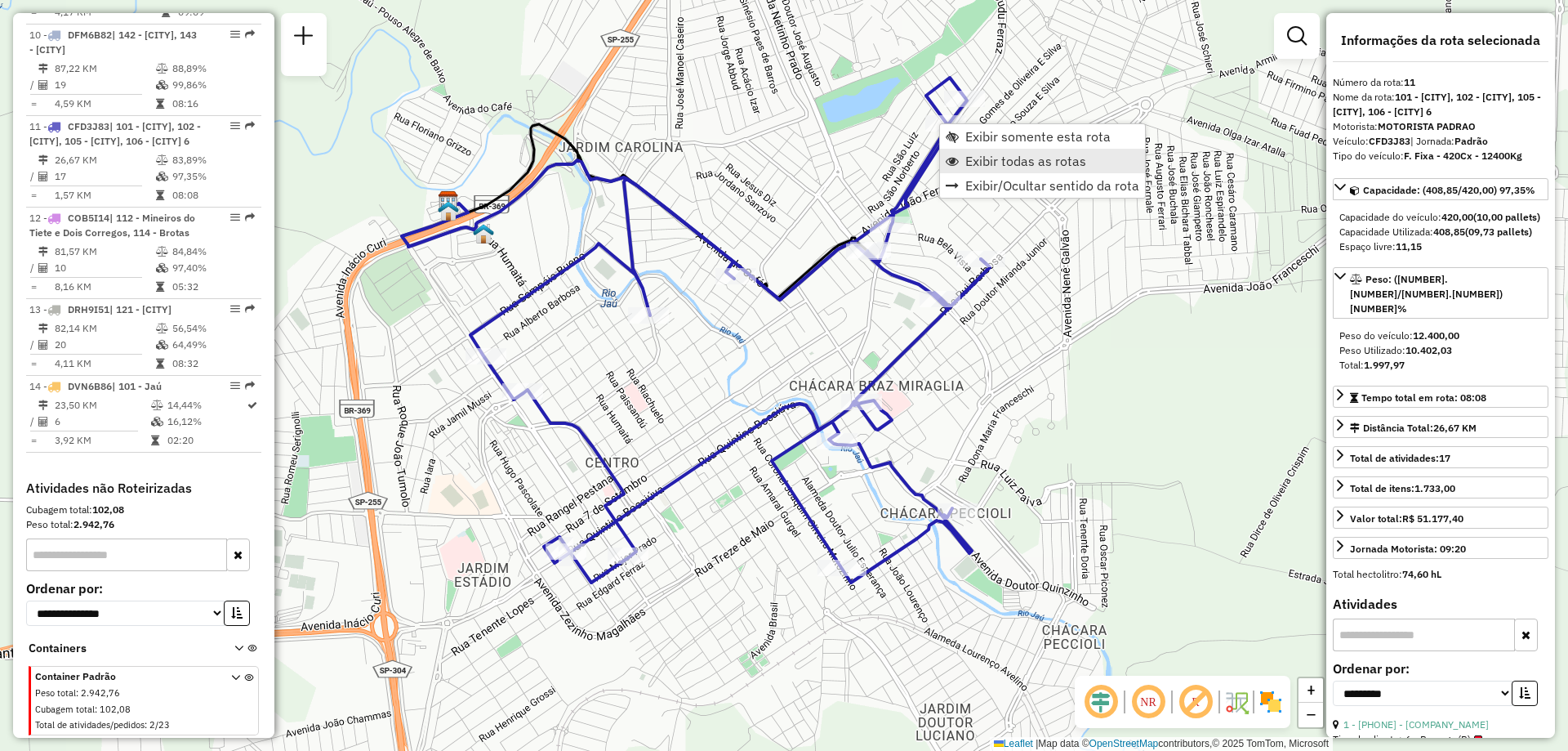 click on "Exibir todas as rotas" at bounding box center [1042, 161] 